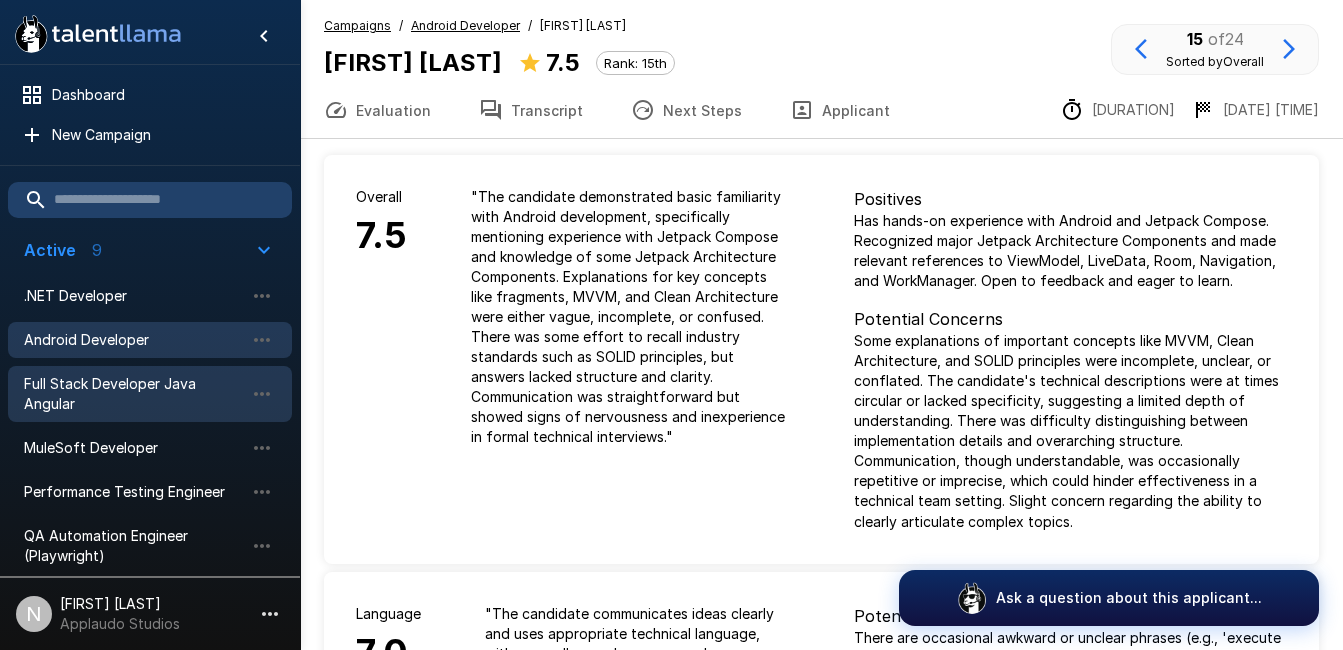 scroll, scrollTop: 0, scrollLeft: 0, axis: both 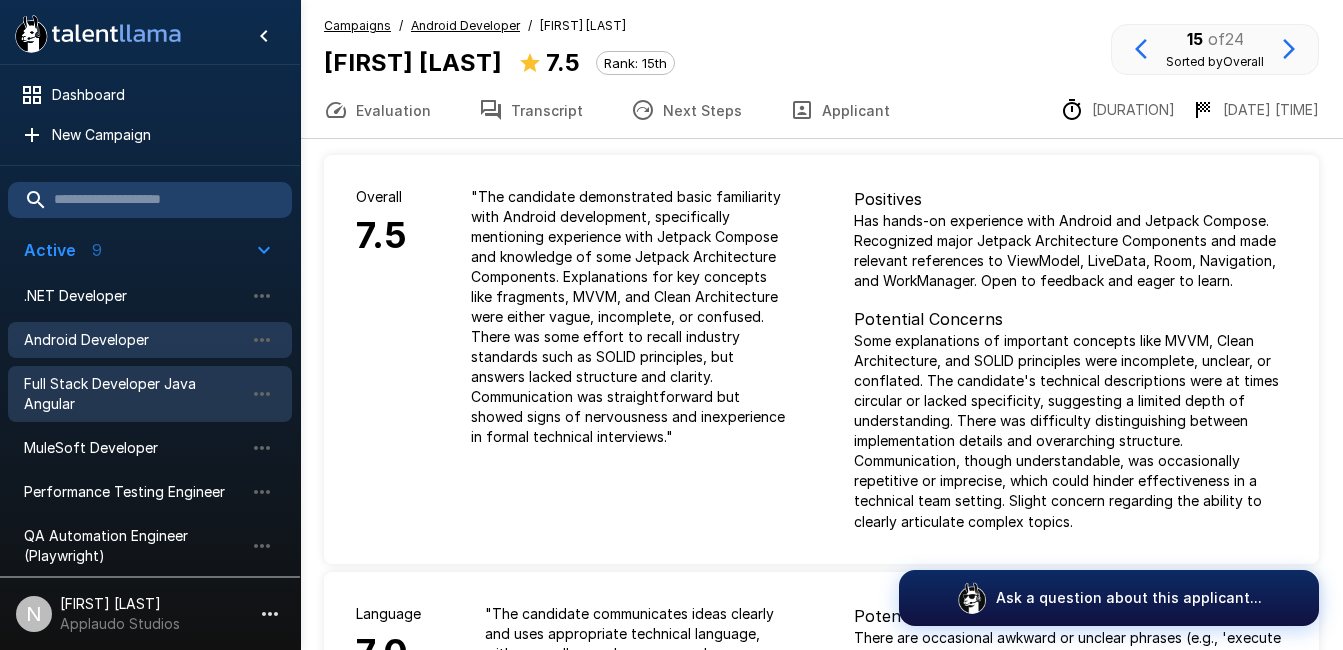 click on "Full Stack Developer Java Angular" at bounding box center [134, 394] 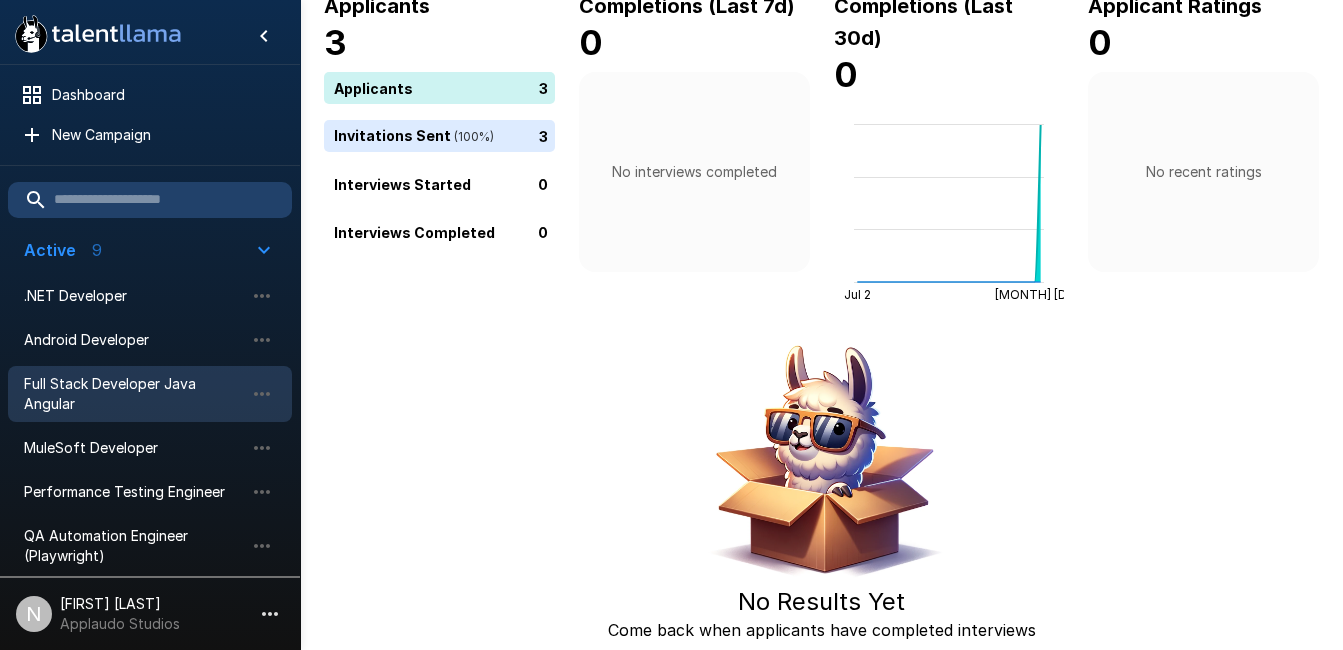 scroll, scrollTop: 0, scrollLeft: 0, axis: both 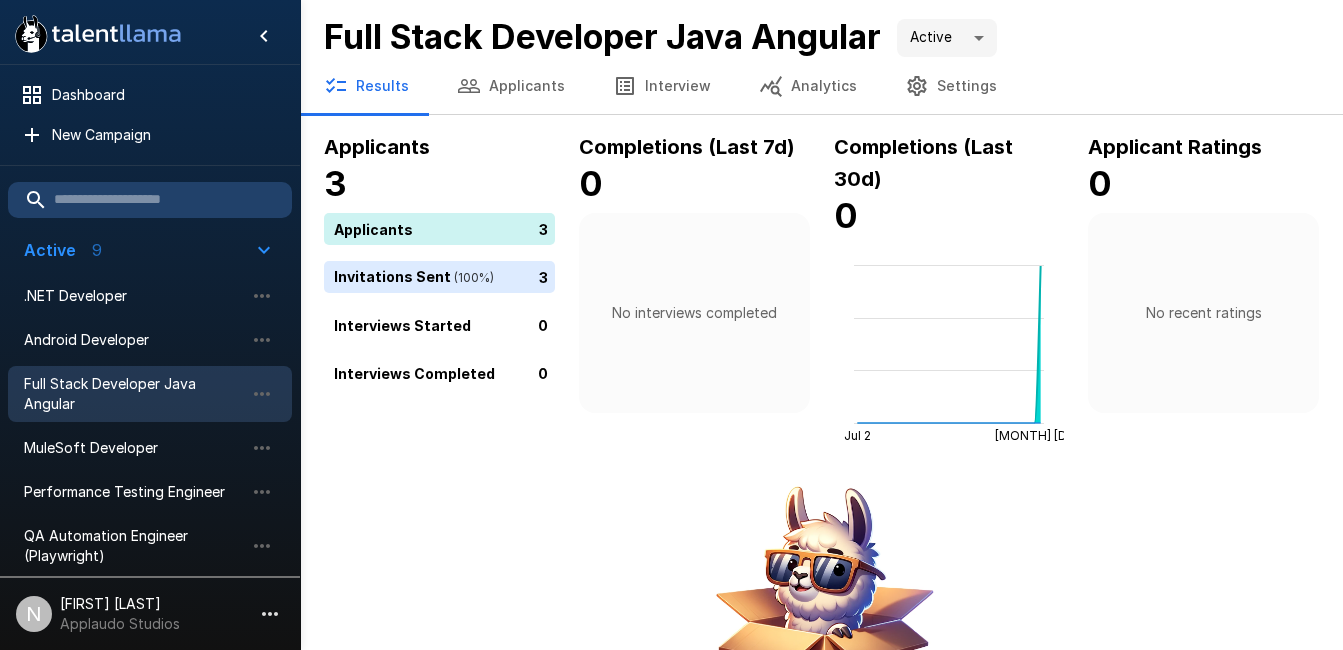 click on "Applicants" at bounding box center [511, 86] 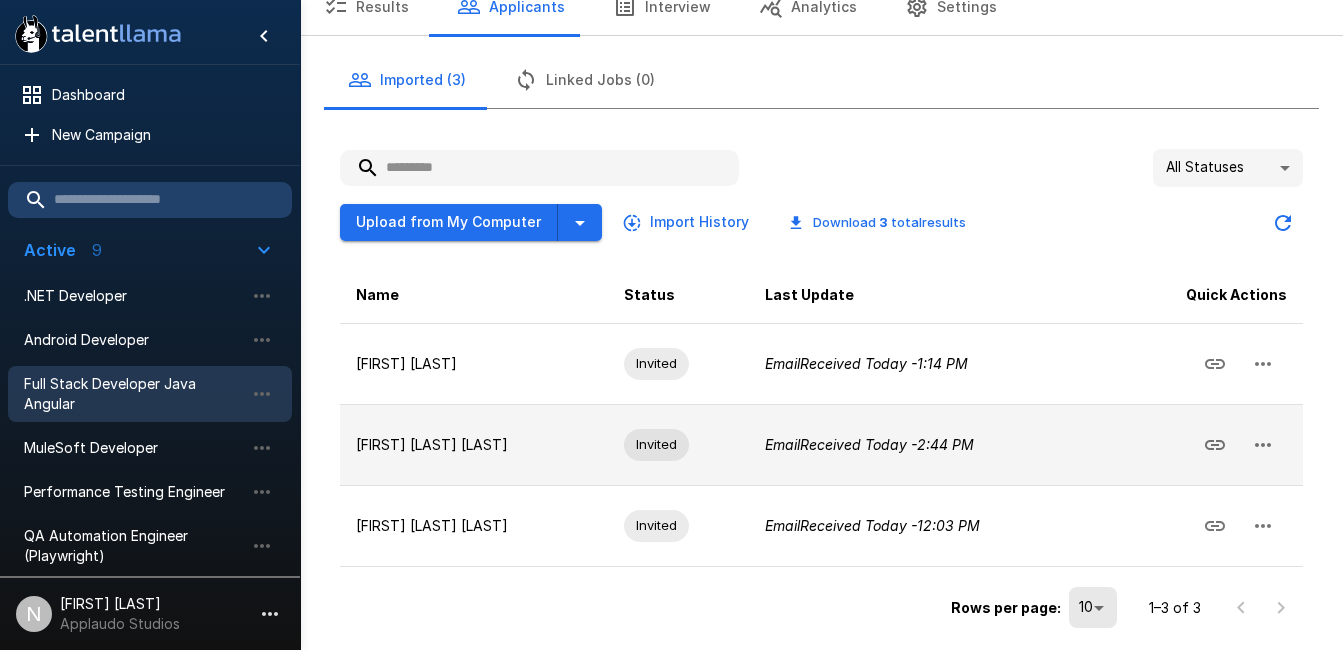 scroll, scrollTop: 0, scrollLeft: 0, axis: both 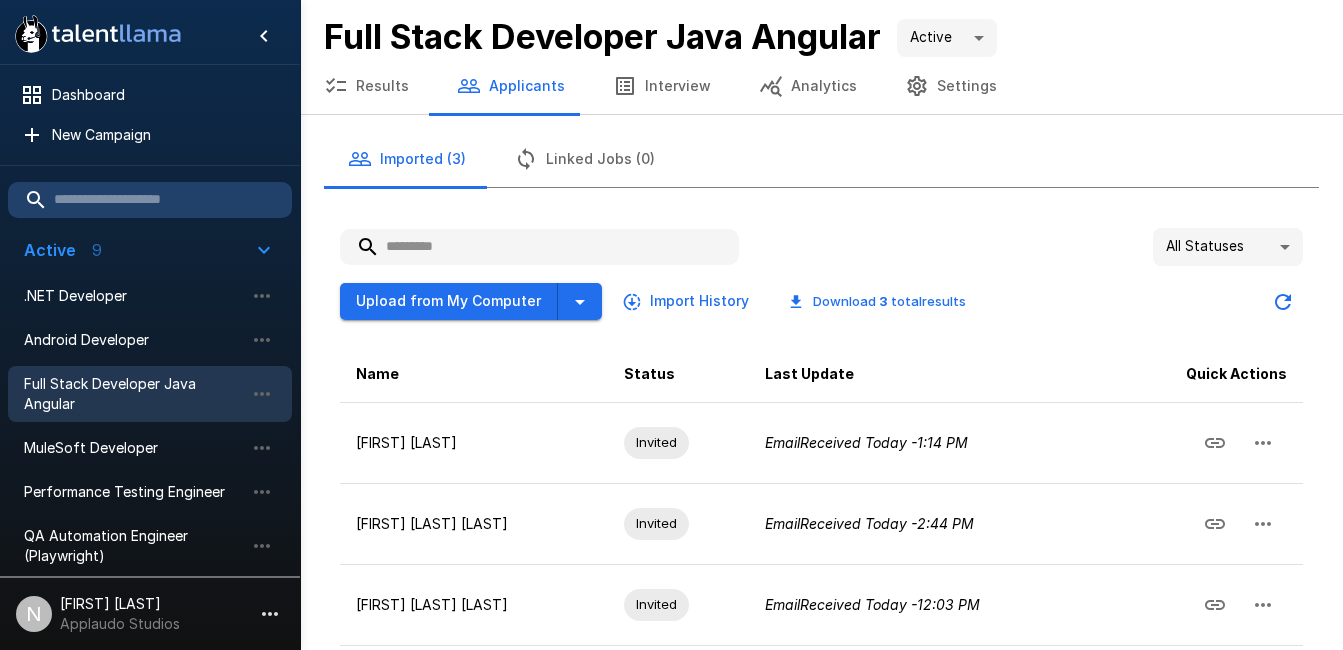 click on "Results" at bounding box center [366, 86] 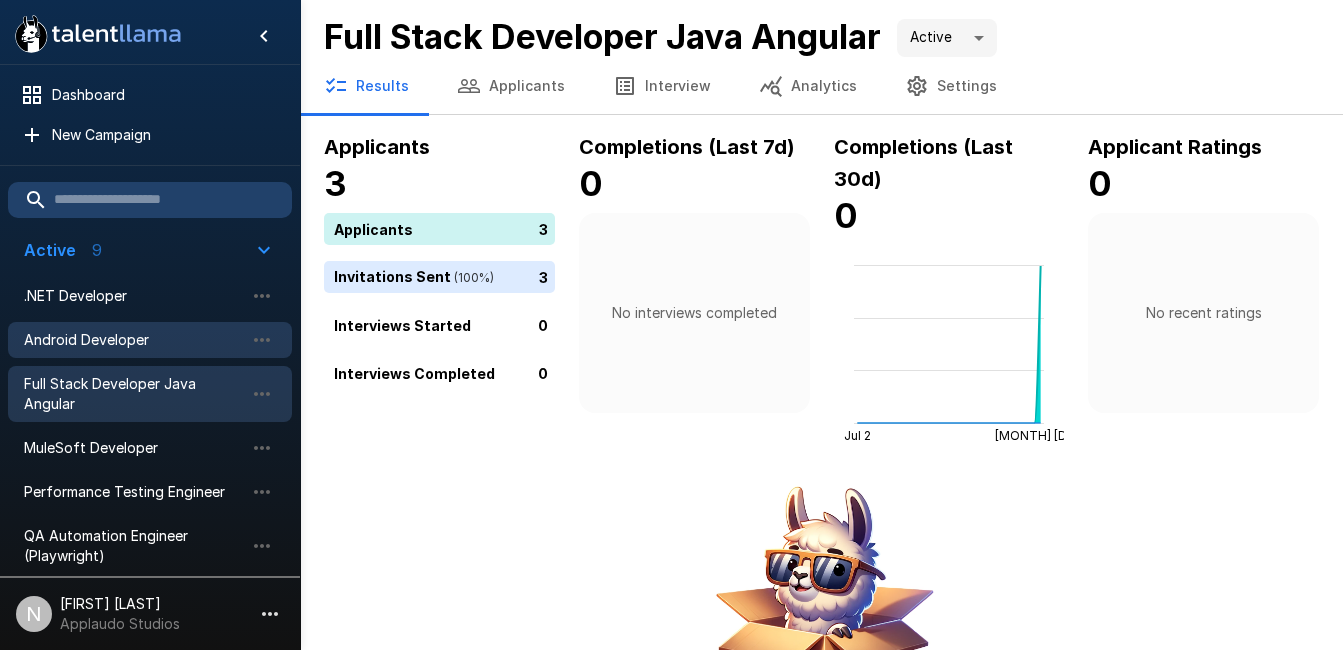 click on "Android Developer" at bounding box center (150, 340) 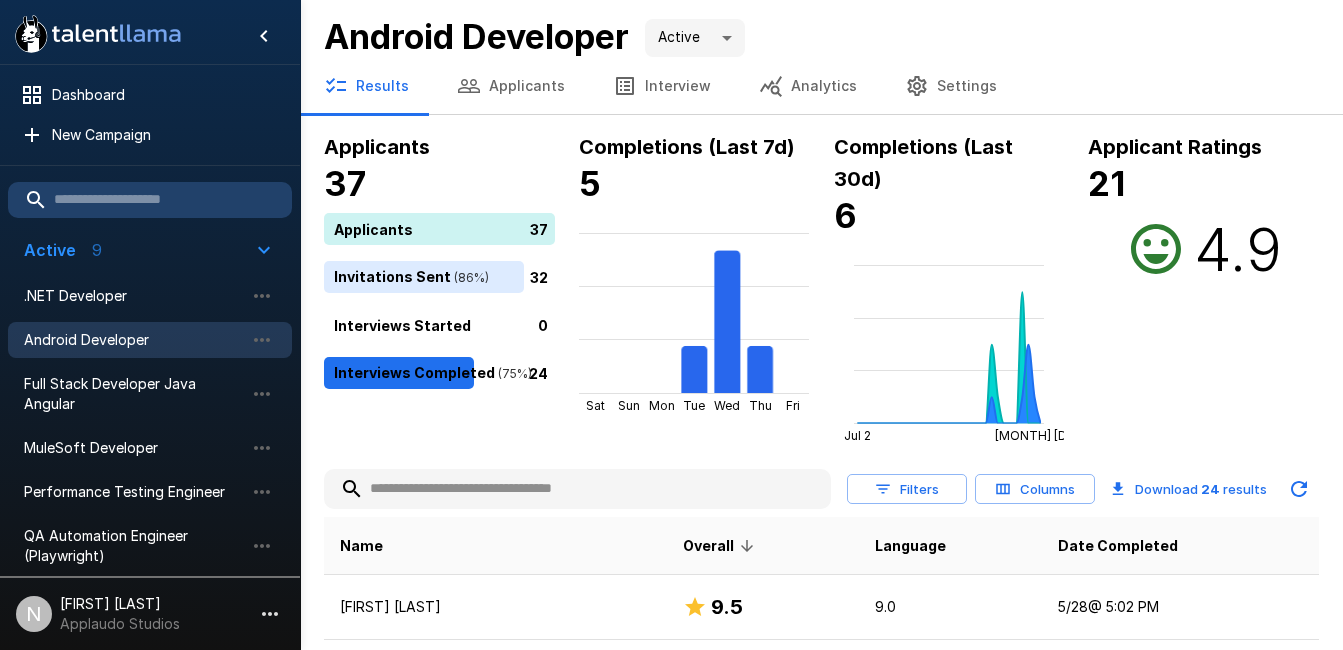 click on "Applicants" at bounding box center [511, 86] 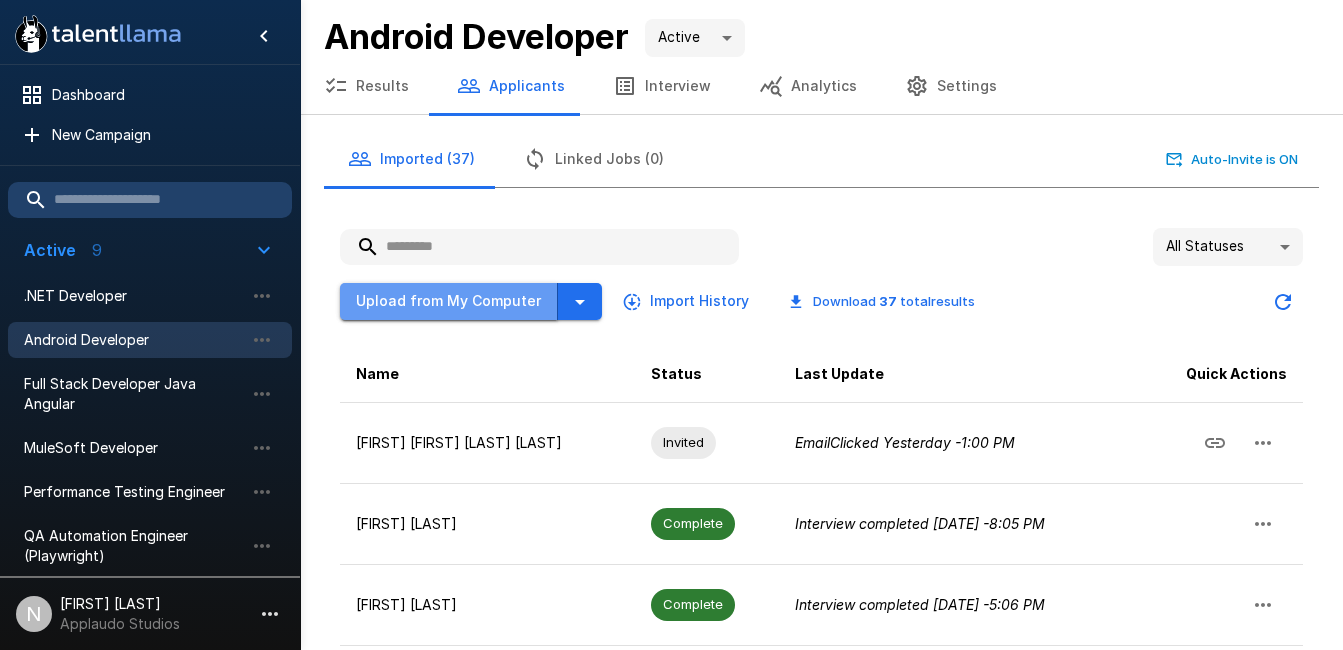 click on "Upload from My Computer" at bounding box center (449, 301) 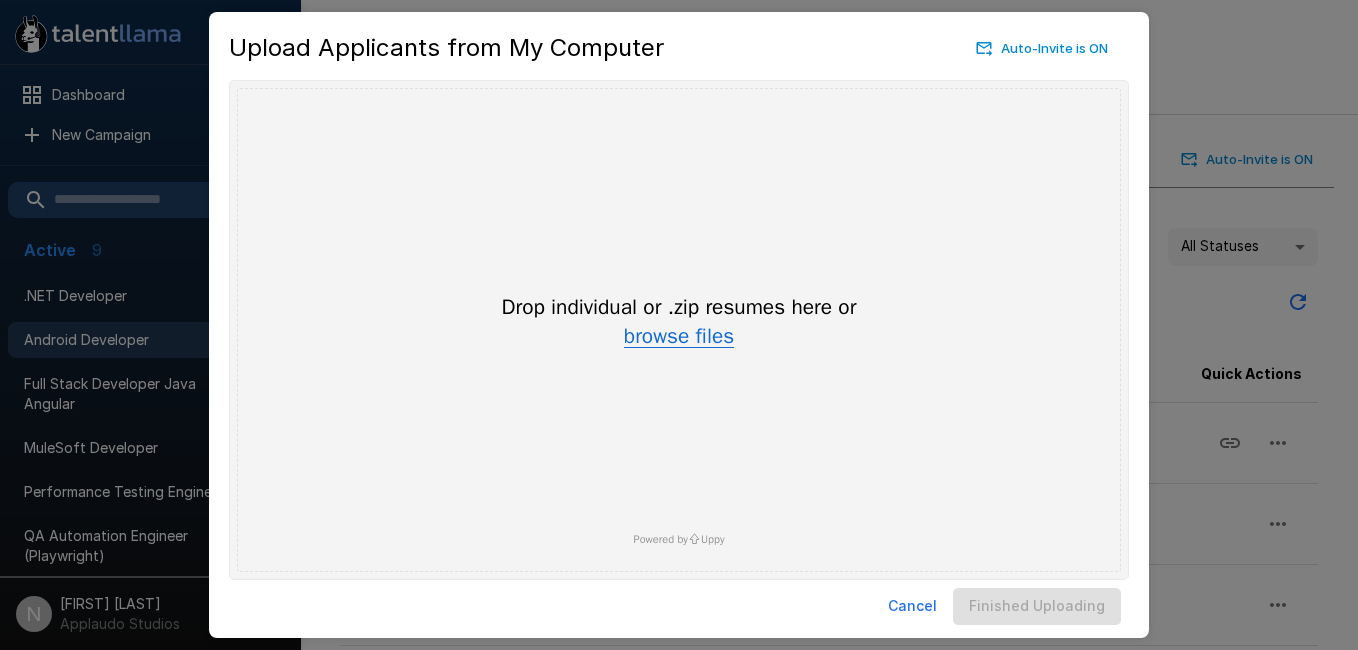 click on "browse files" at bounding box center [679, 337] 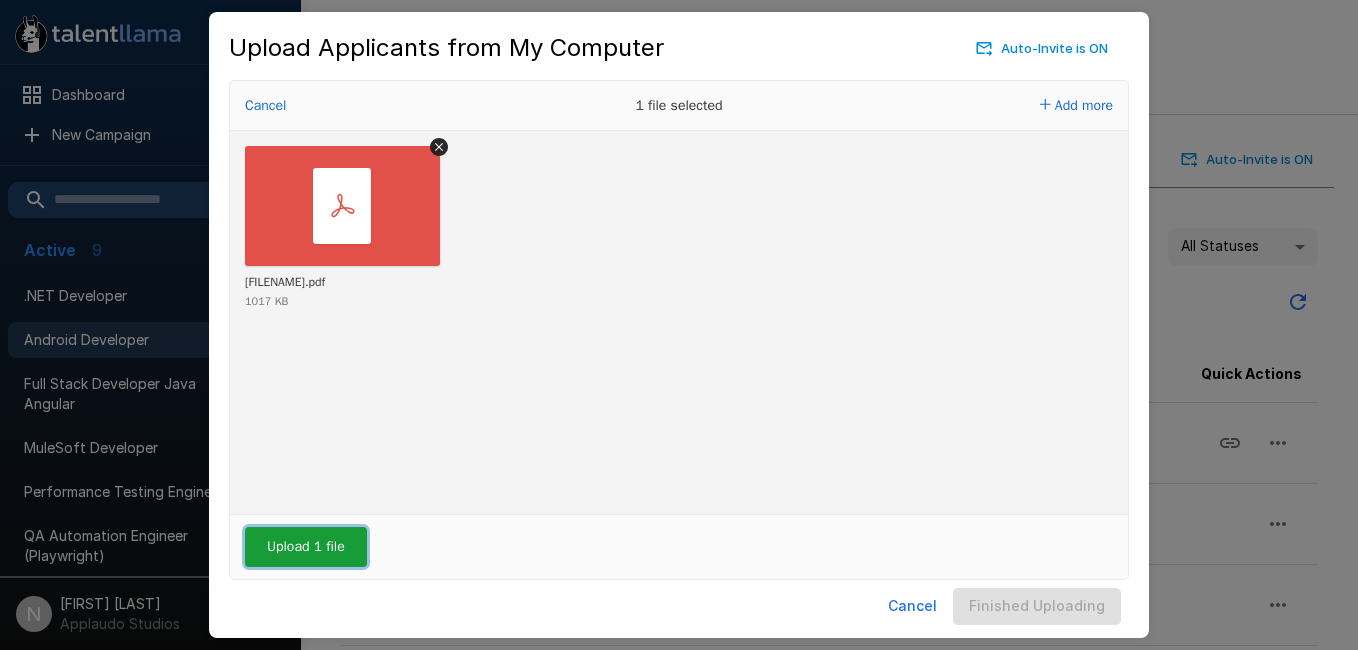 click on "Upload 1 file" at bounding box center [306, 547] 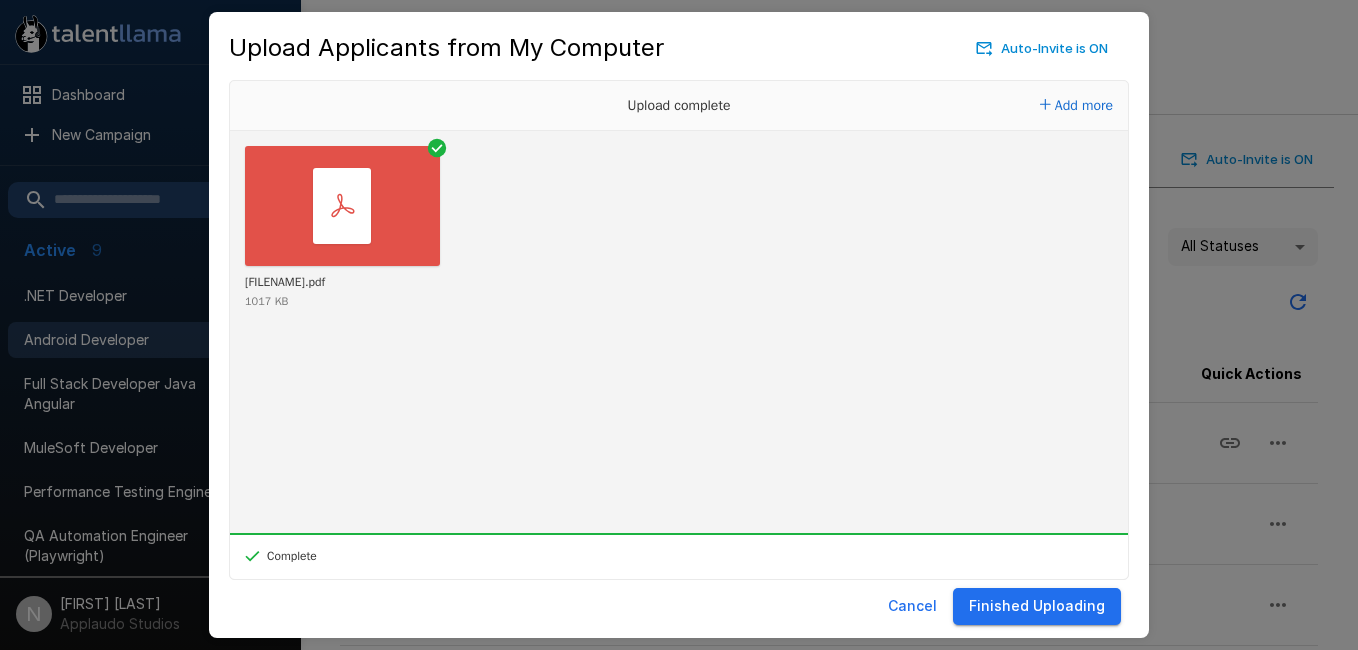 click on "Finished Uploading" at bounding box center [1037, 606] 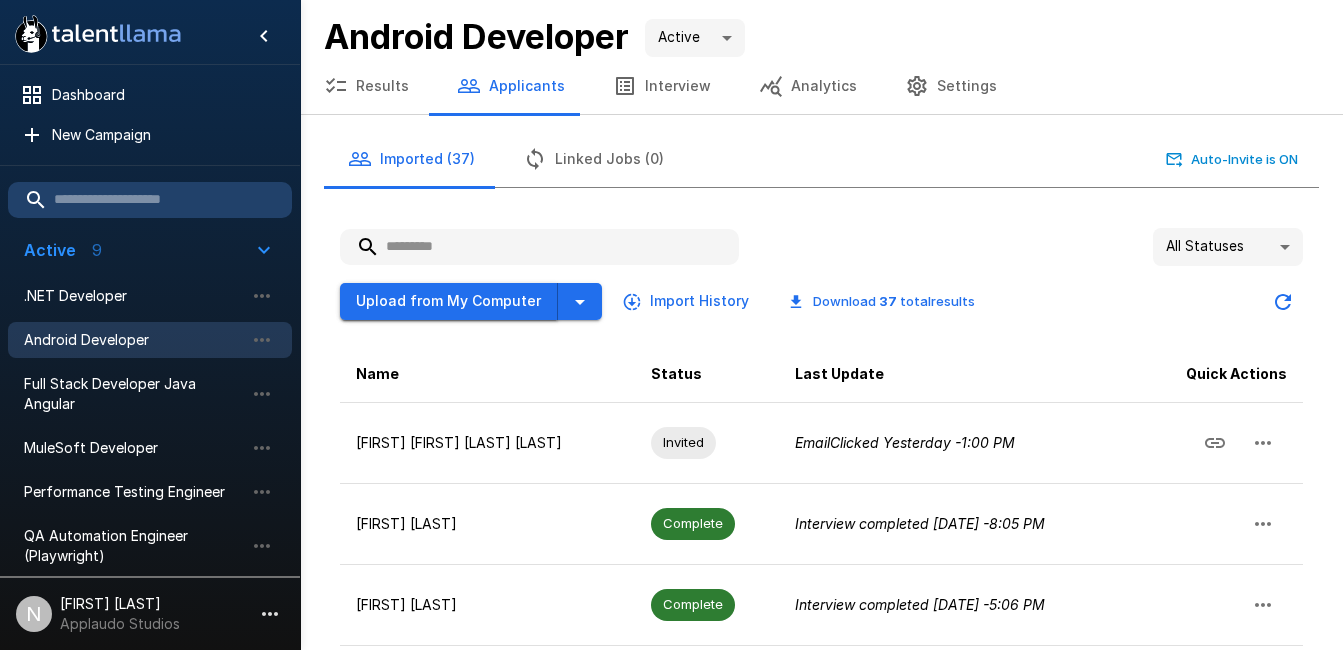click on "Upload from My Computer" at bounding box center (449, 301) 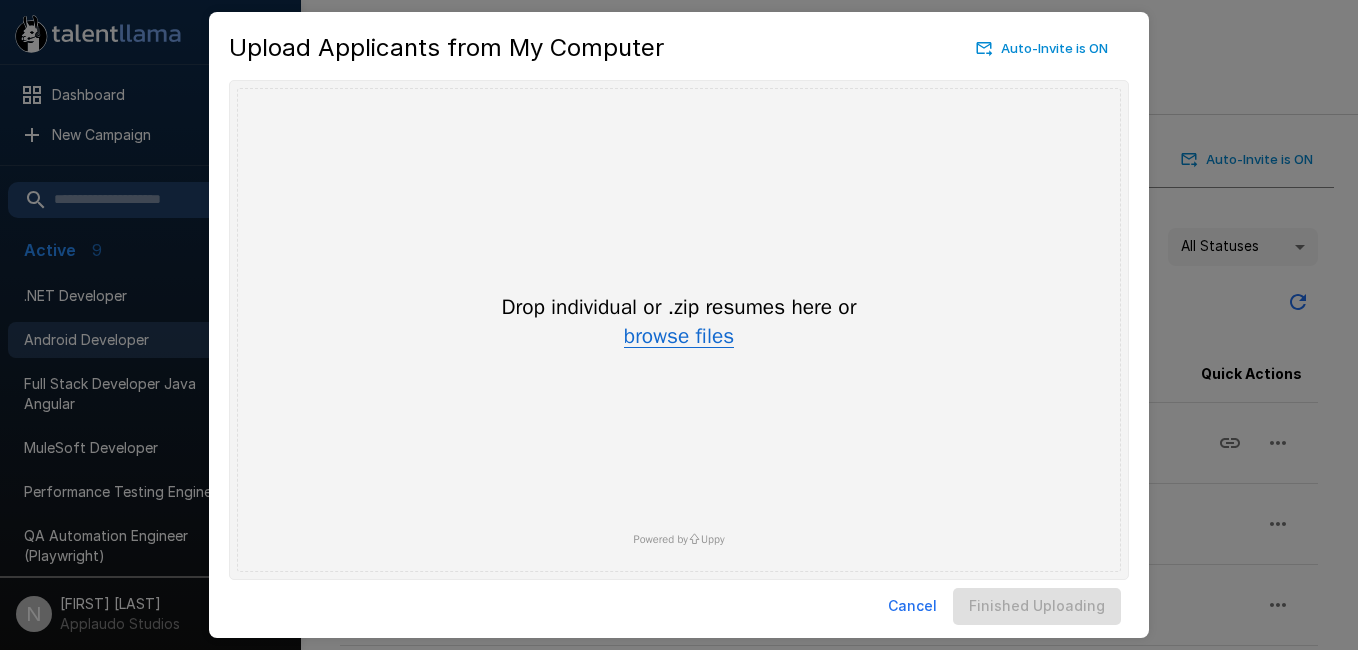 click on "browse files" at bounding box center [679, 337] 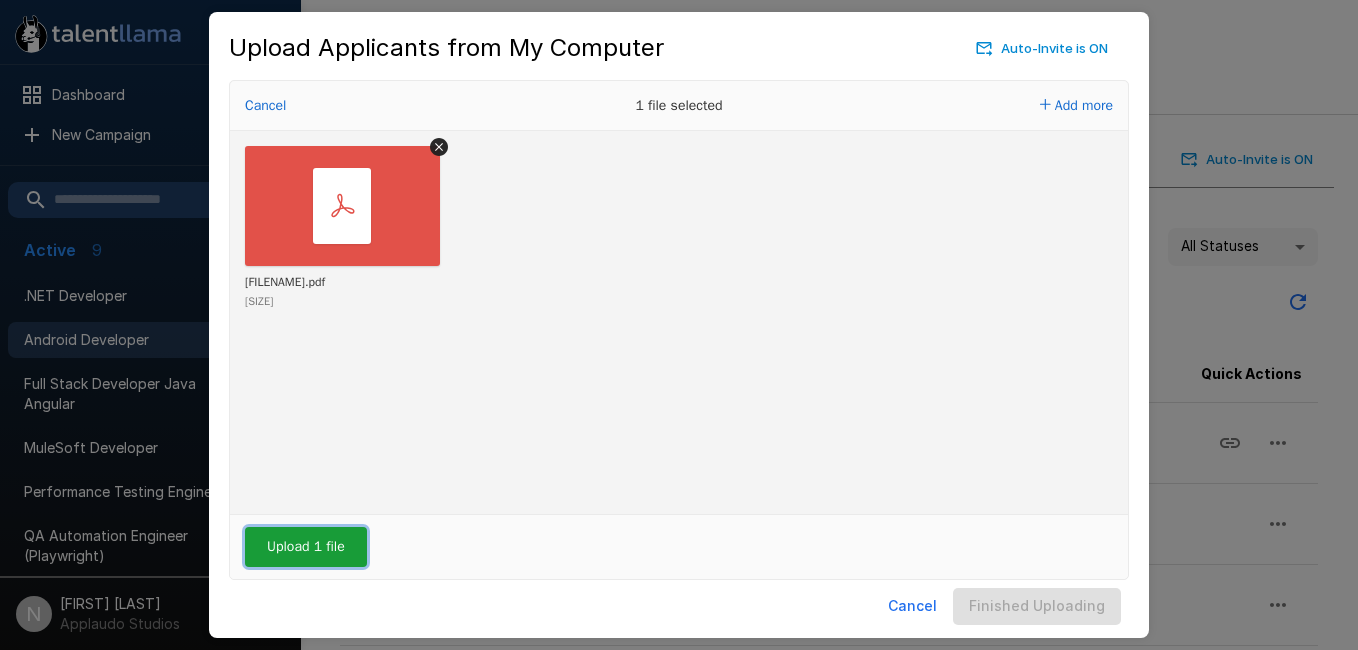 click on "Upload 1 file" at bounding box center (306, 547) 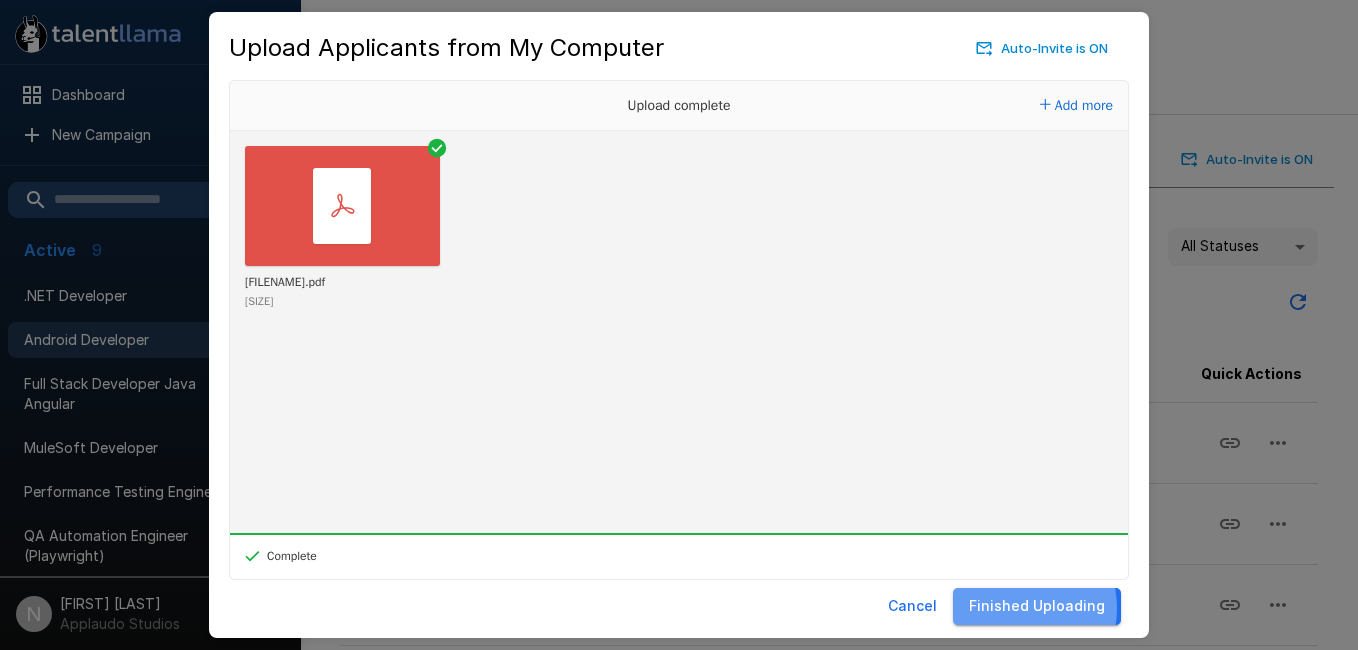 click on "Finished Uploading" at bounding box center (1037, 606) 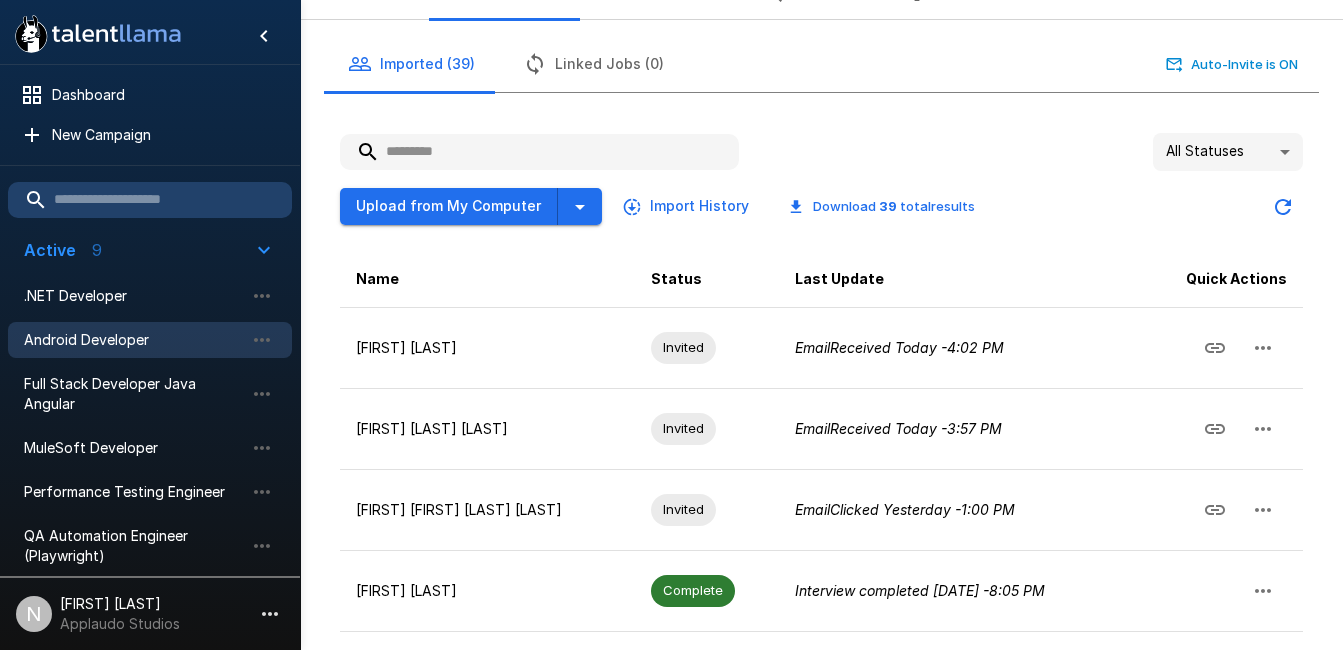 scroll, scrollTop: 94, scrollLeft: 0, axis: vertical 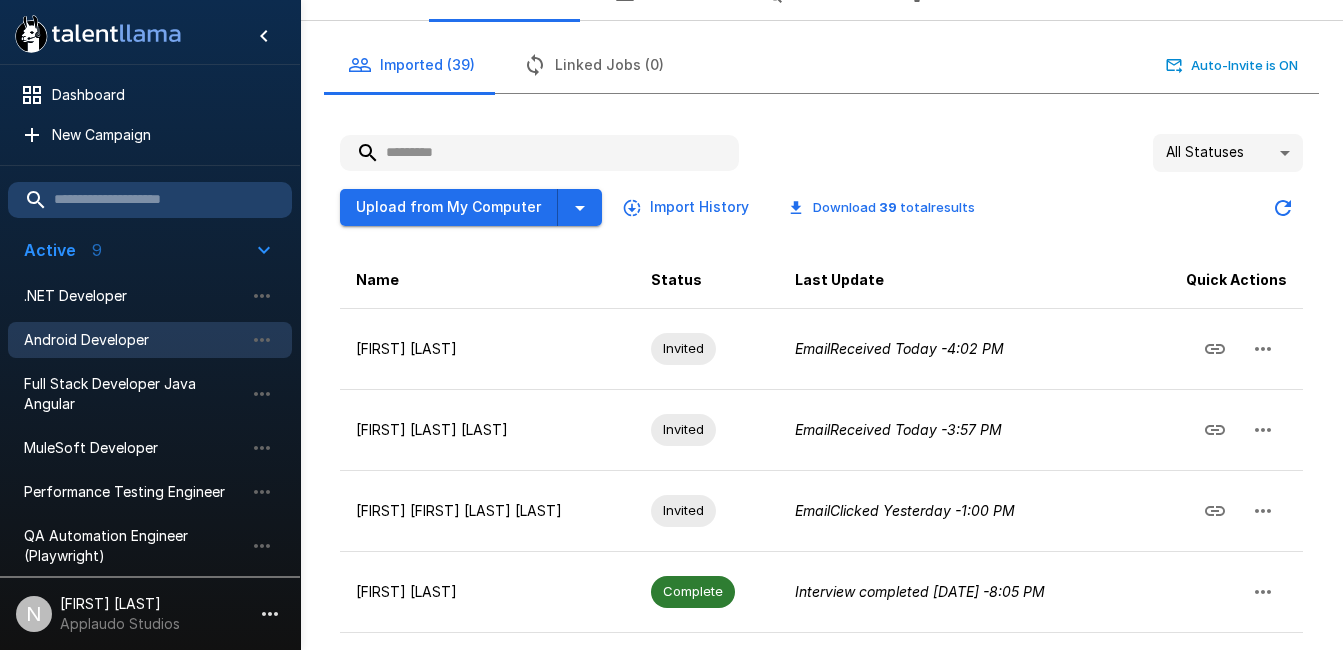 click on "Upload from My Computer Import History Download   39   total  results" at bounding box center [821, 200] 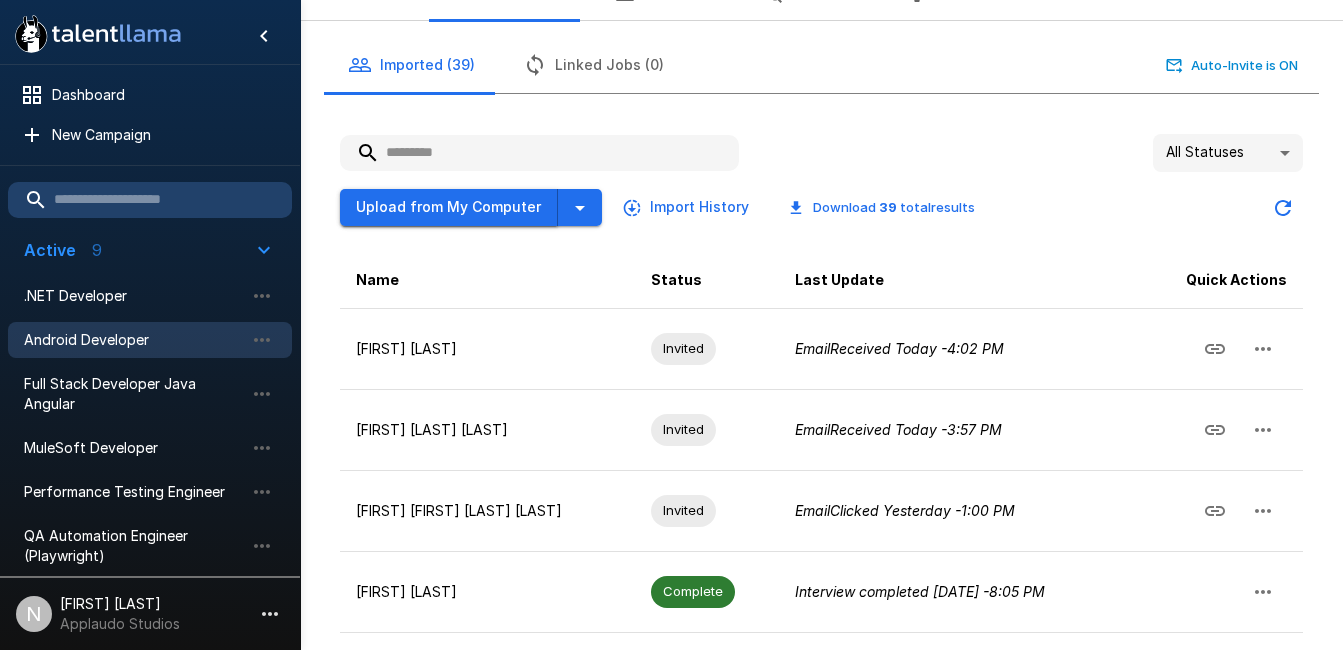 click on "Upload from My Computer" at bounding box center (449, 207) 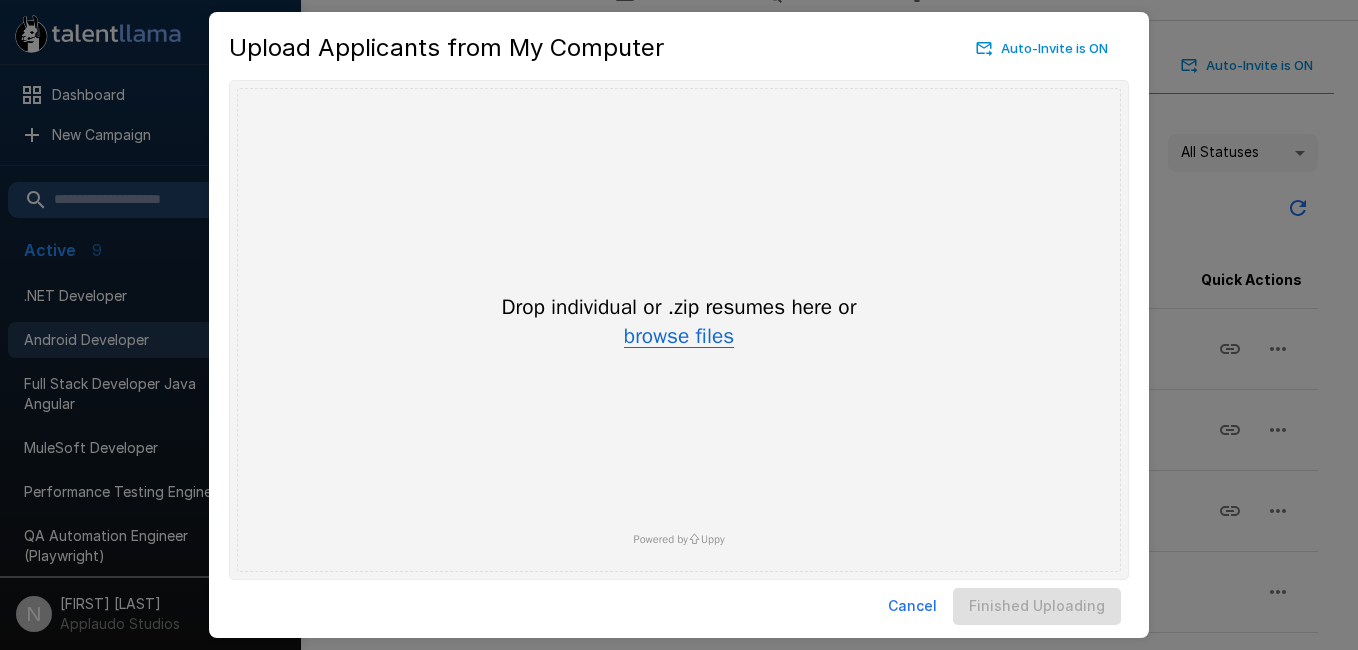click on "browse files" at bounding box center (679, 337) 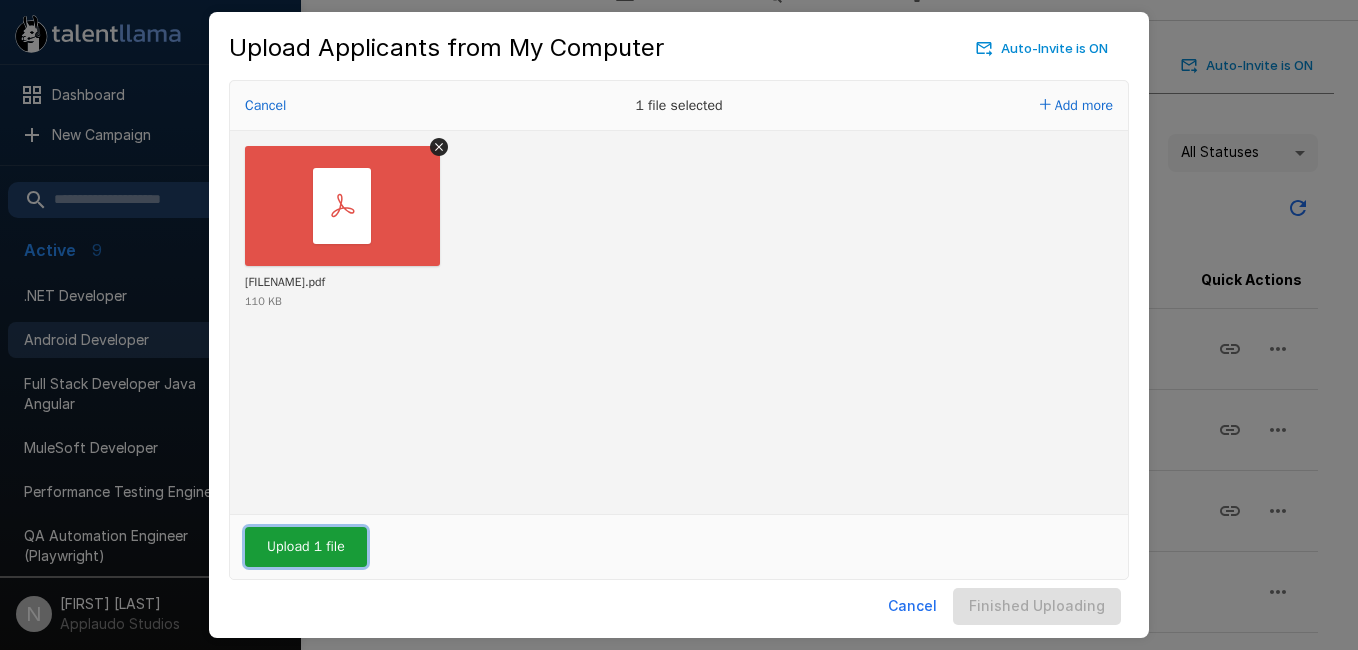 click on "Upload 1 file" at bounding box center (306, 547) 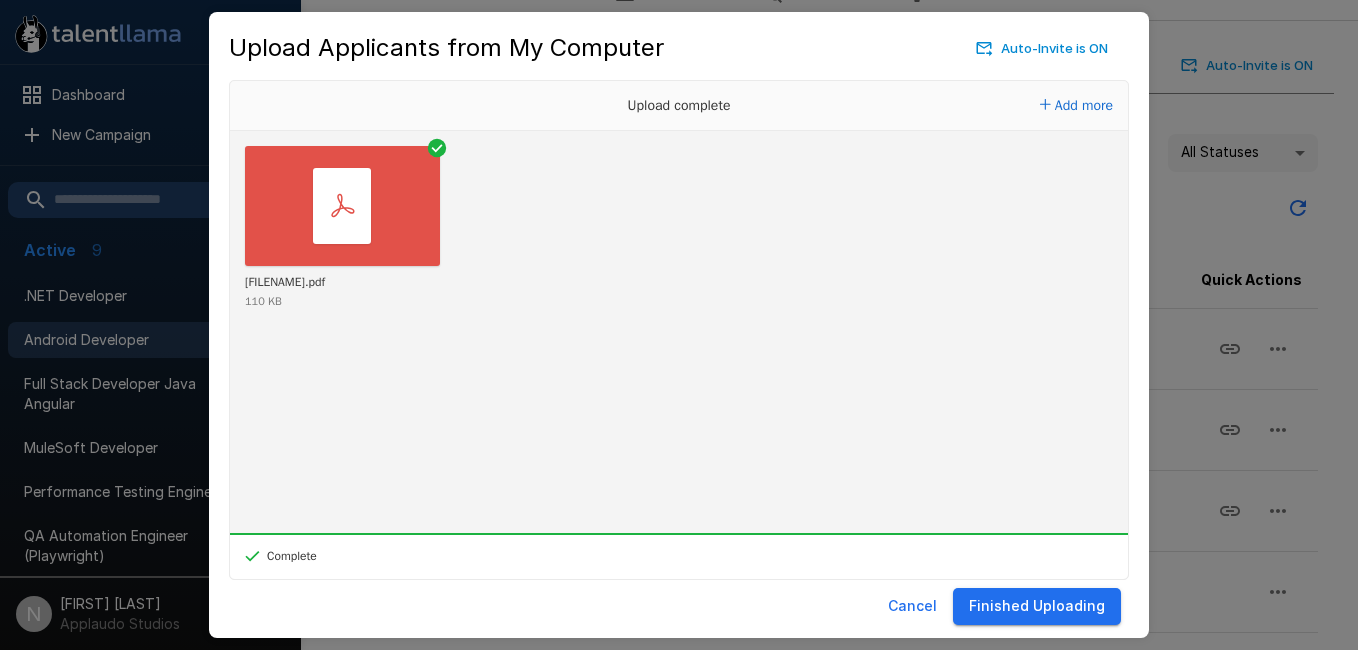 click on "Finished Uploading" at bounding box center (1037, 606) 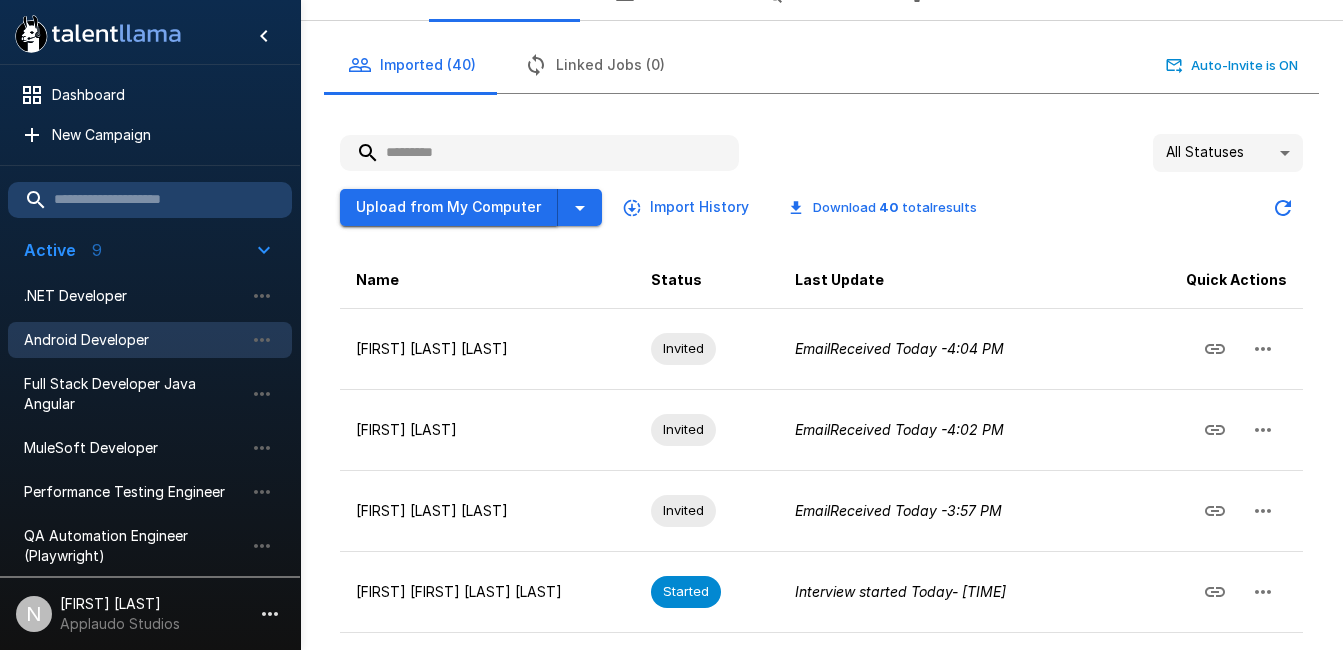 click on "Upload from My Computer" at bounding box center [449, 207] 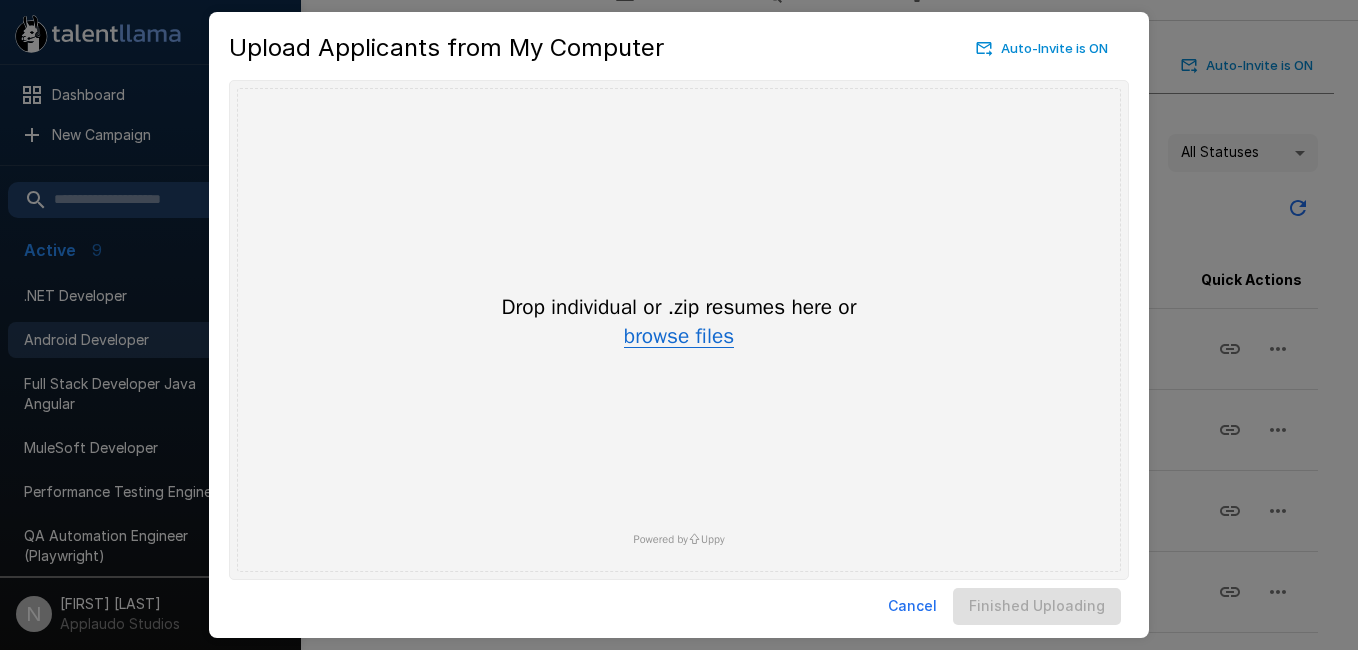 click on "browse files" at bounding box center [679, 337] 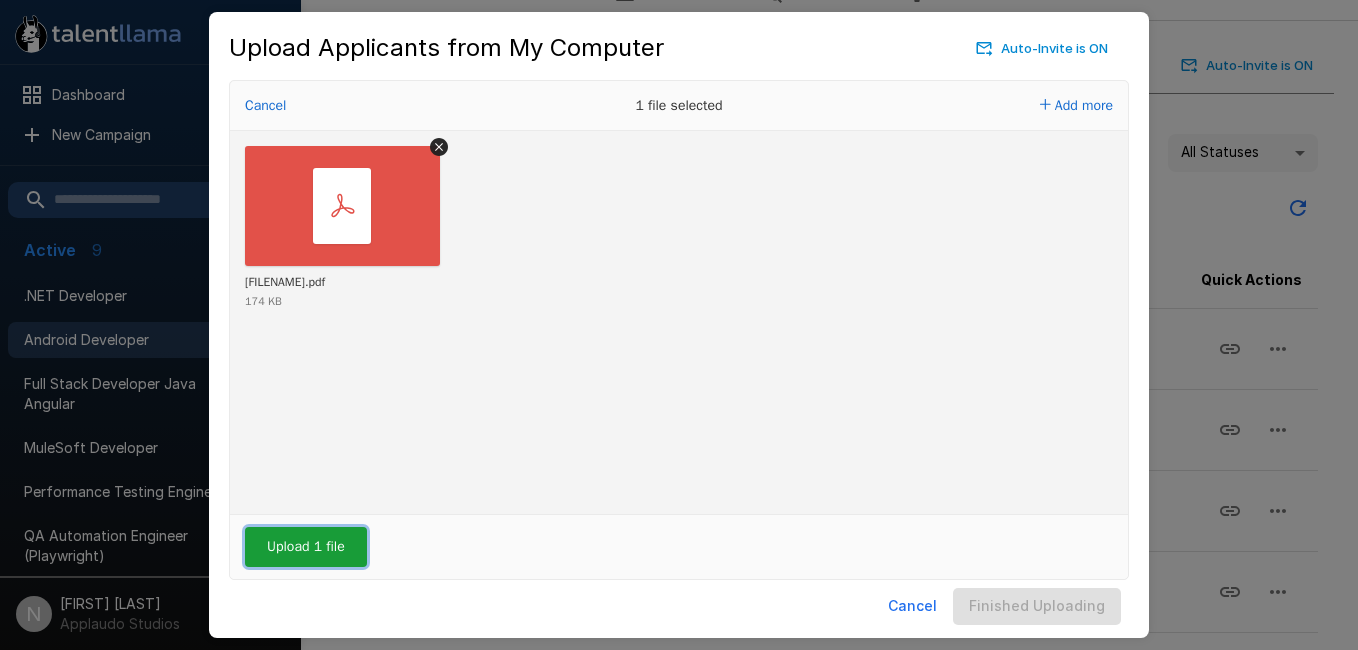 click on "Upload 1 file" at bounding box center (306, 547) 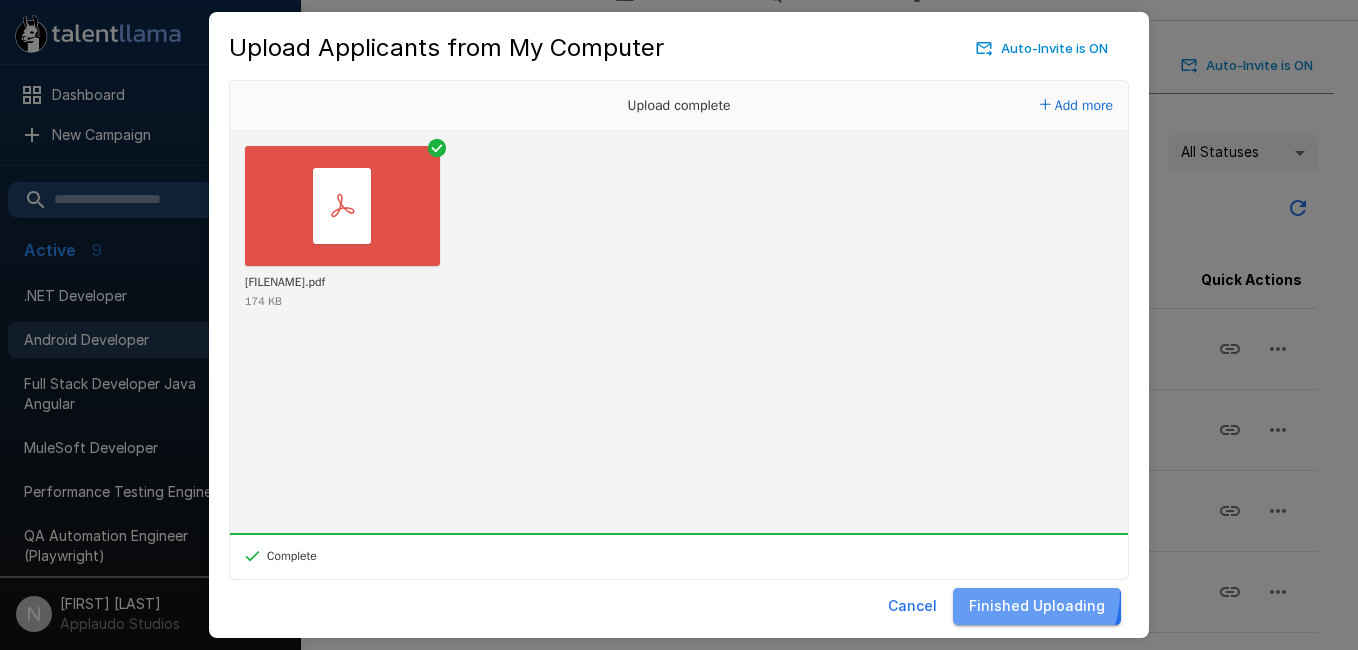 click on "Finished Uploading" at bounding box center (1037, 606) 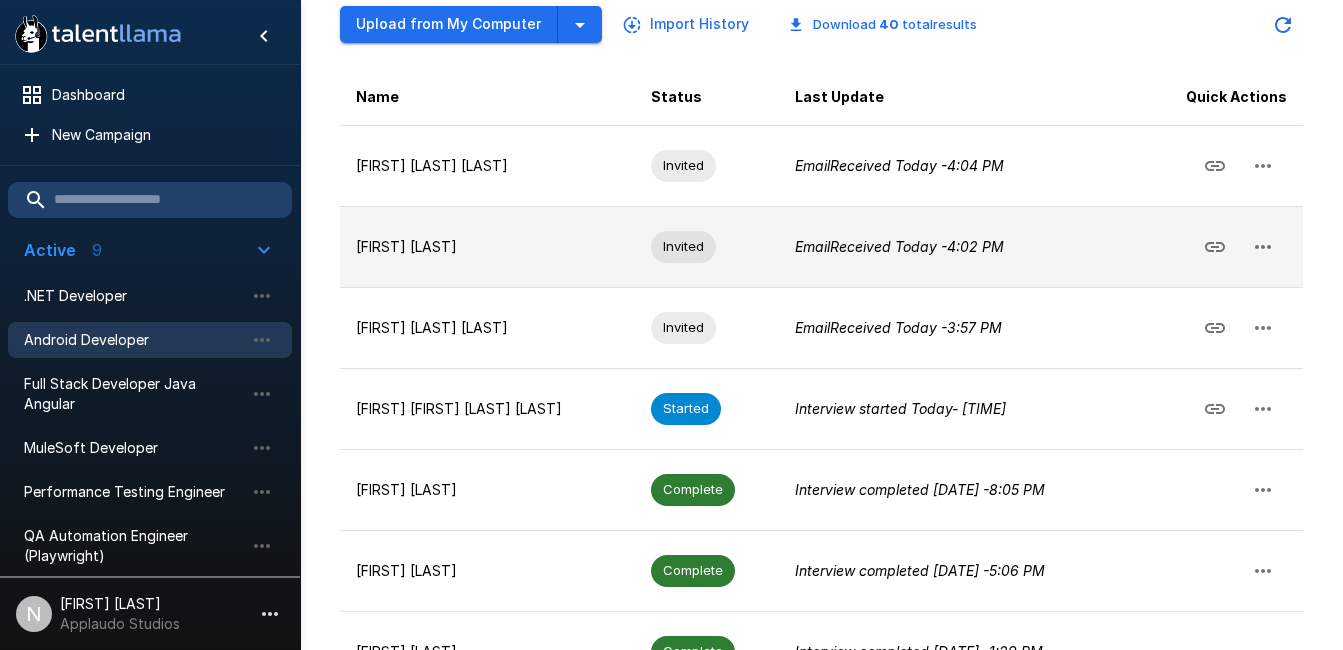 scroll, scrollTop: 276, scrollLeft: 0, axis: vertical 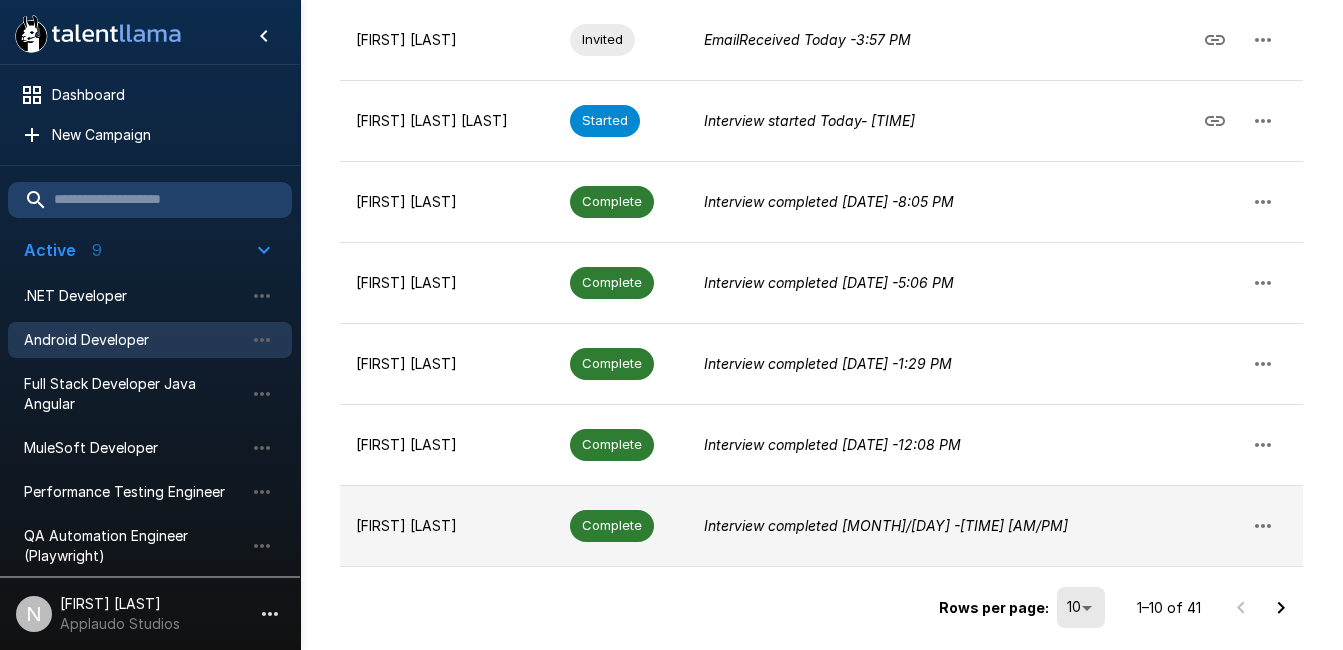 click on "[FIRST] [LAST]" at bounding box center (447, 525) 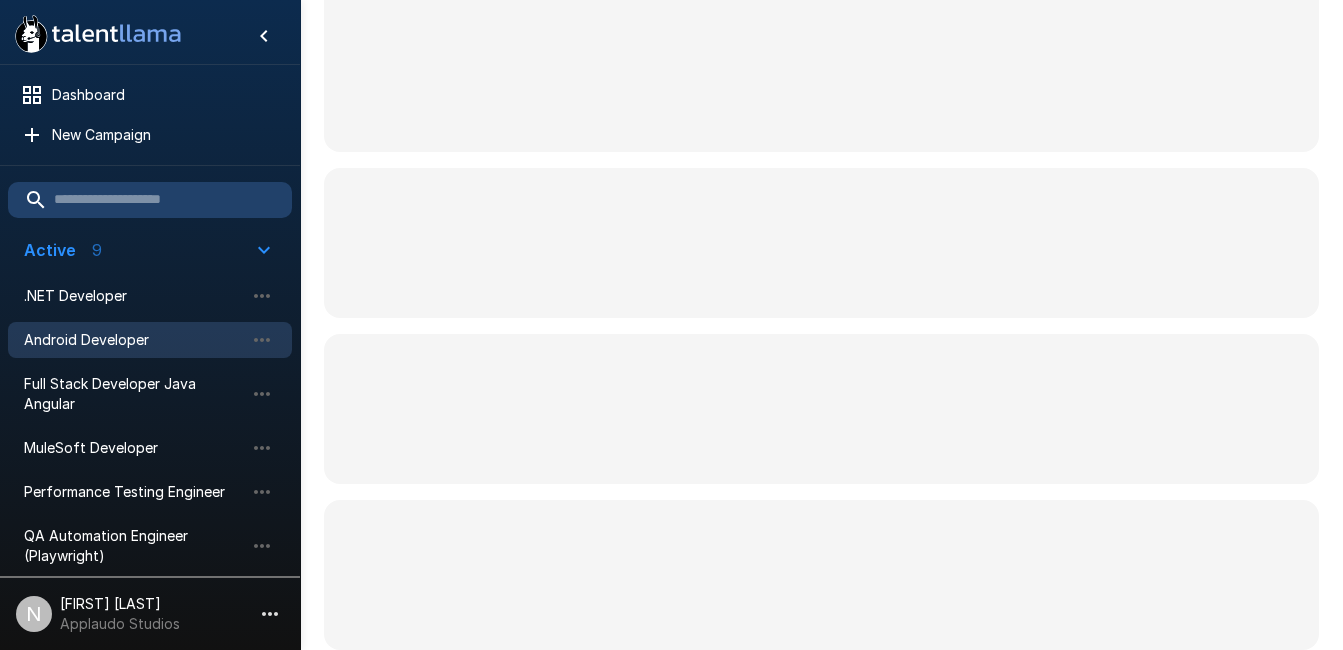 scroll, scrollTop: 0, scrollLeft: 0, axis: both 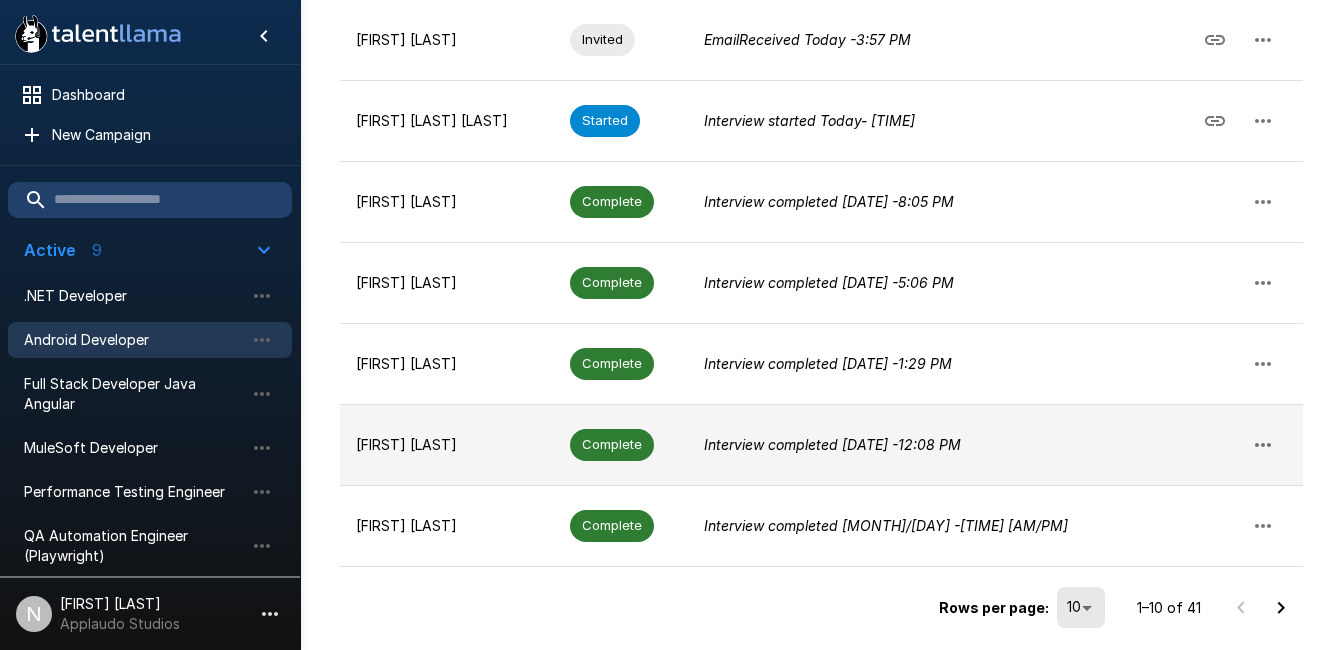 click on "[FIRST] [LAST]" at bounding box center [447, 445] 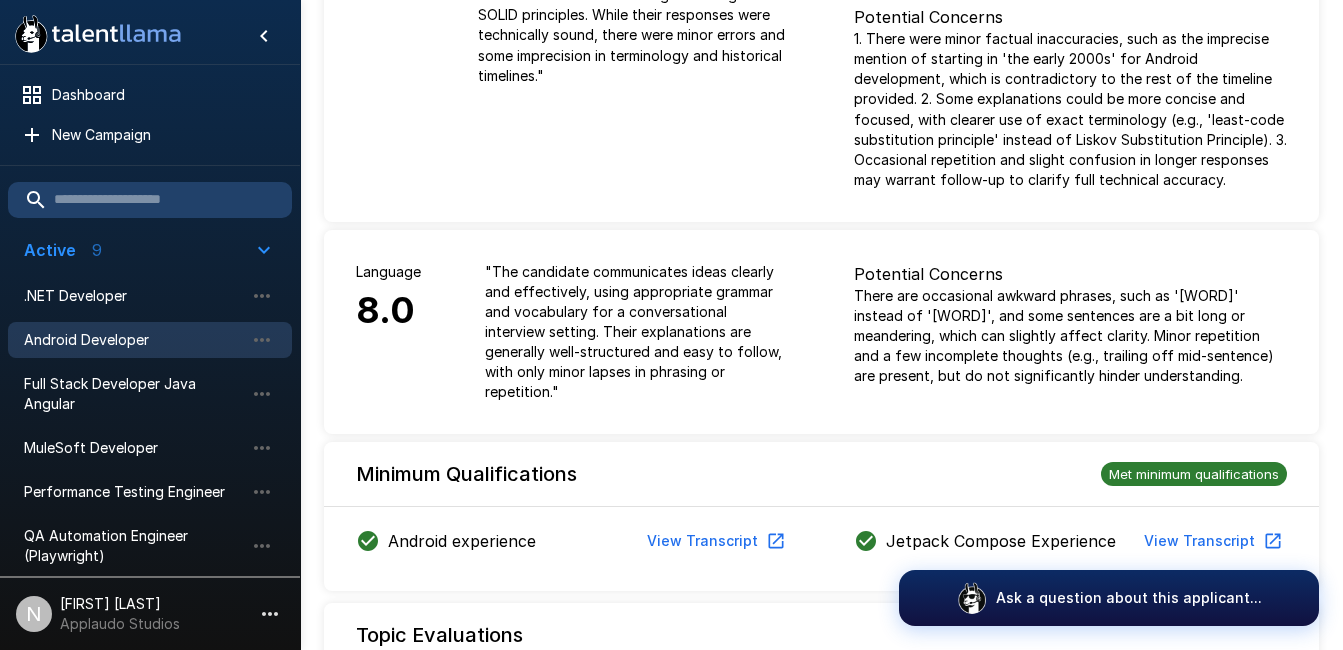scroll, scrollTop: 0, scrollLeft: 0, axis: both 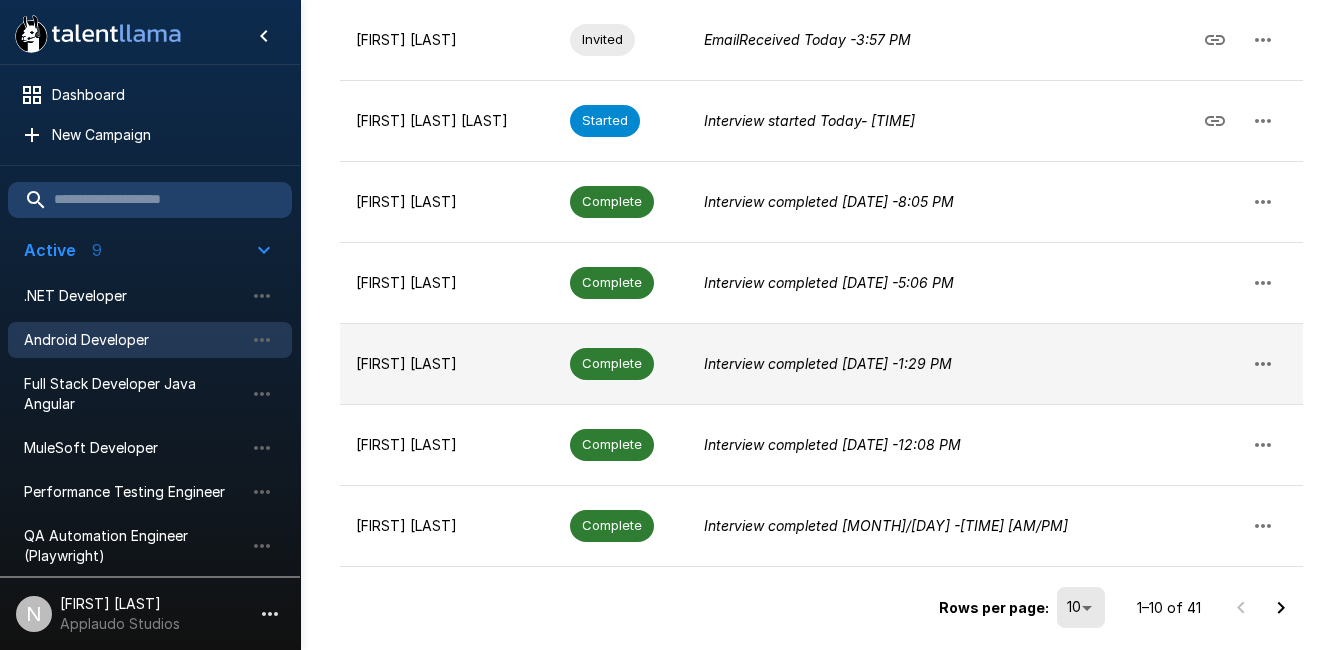click on "[FIRST] [LAST]" at bounding box center [447, 363] 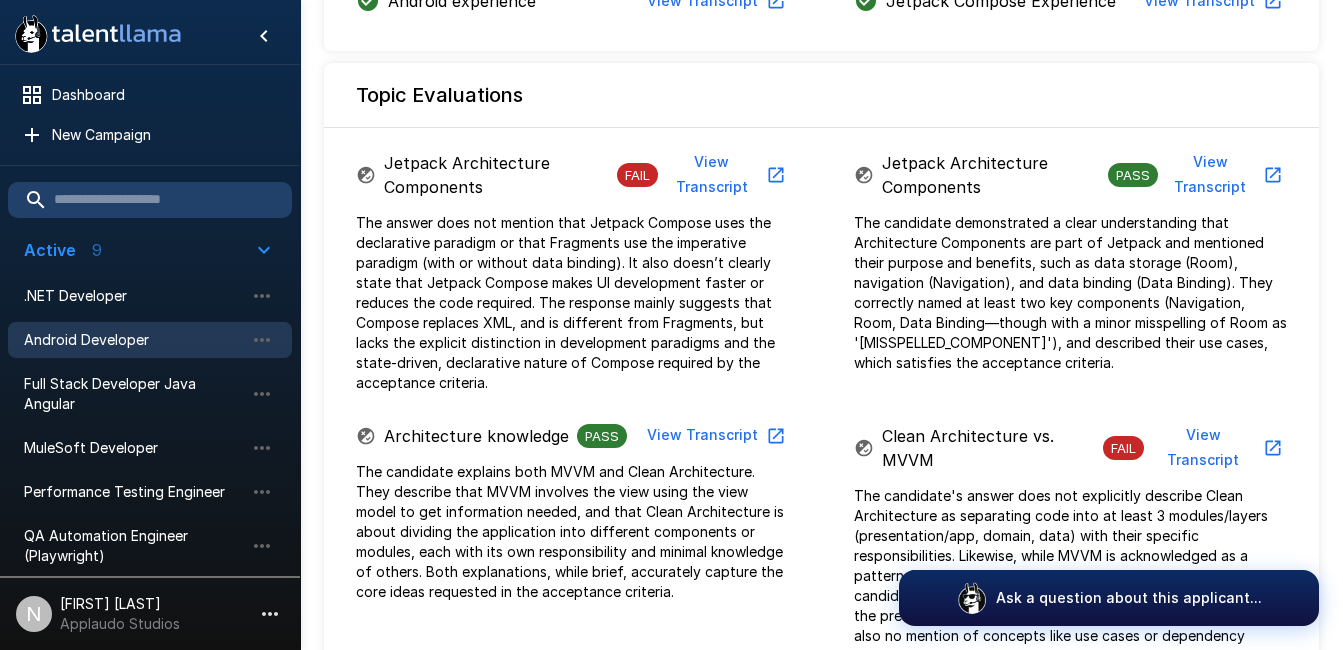 scroll, scrollTop: 918, scrollLeft: 0, axis: vertical 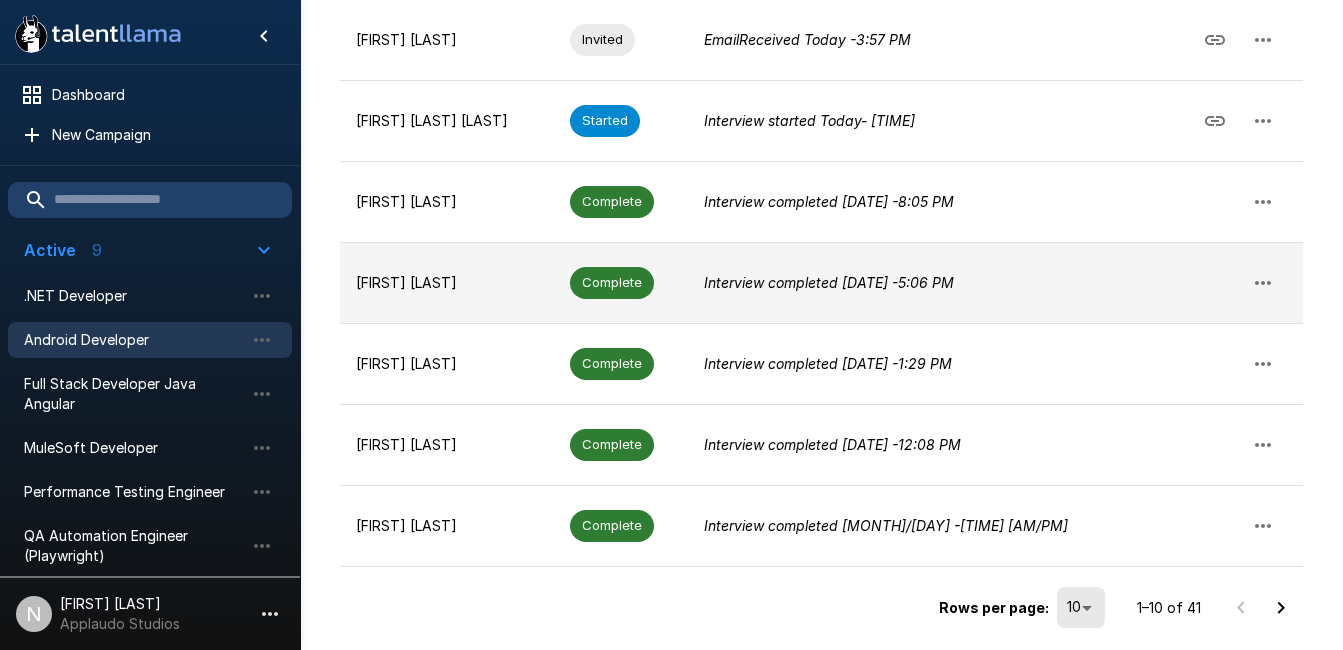click on "[FIRST] [LAST]" at bounding box center [447, 283] 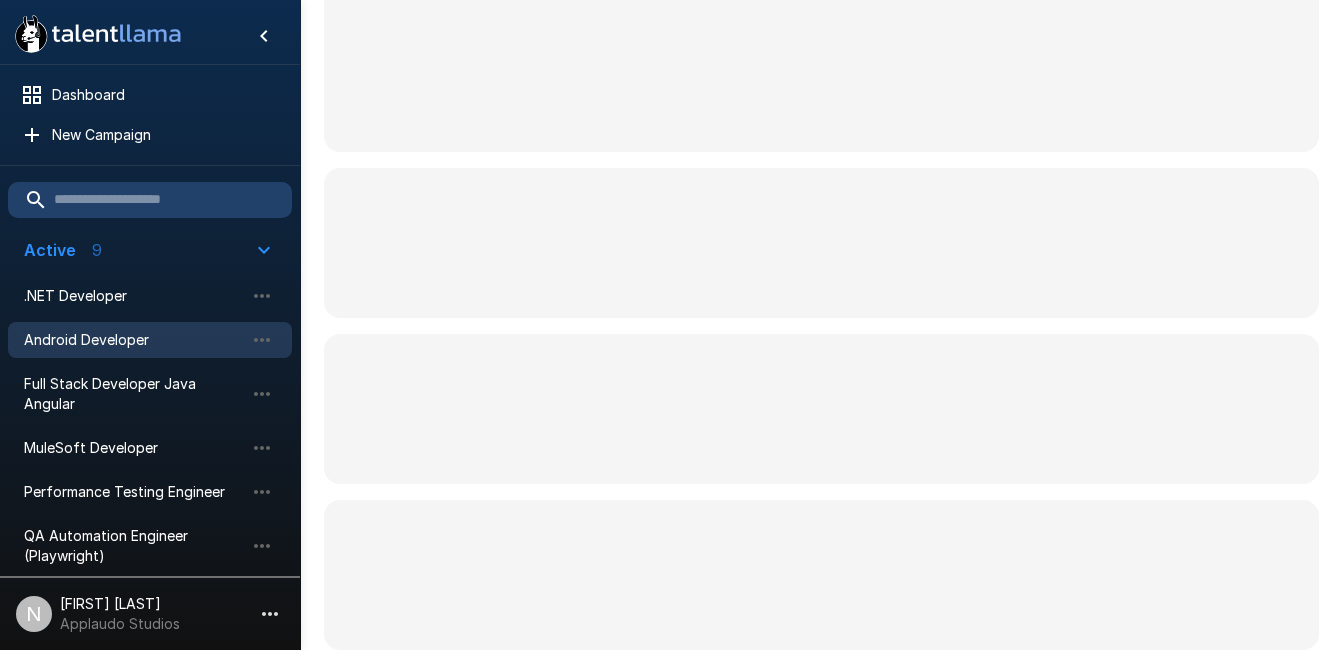 scroll, scrollTop: 0, scrollLeft: 0, axis: both 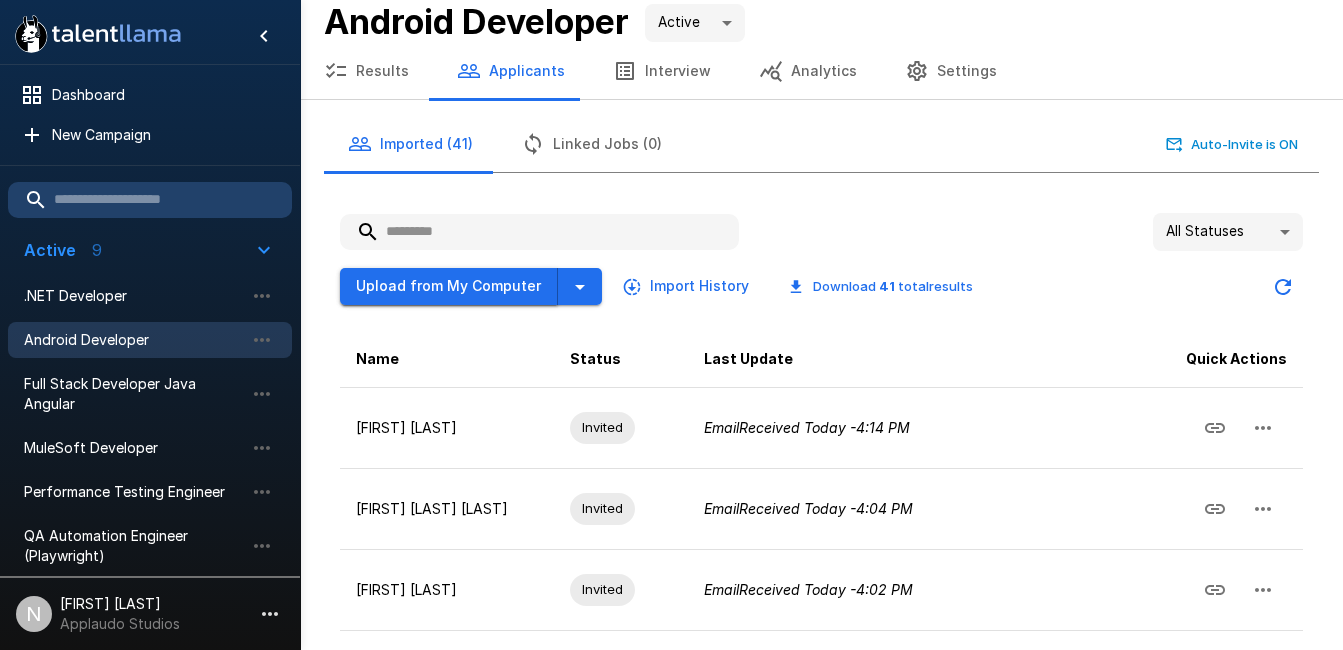 click on "Upload from My Computer" at bounding box center [449, 286] 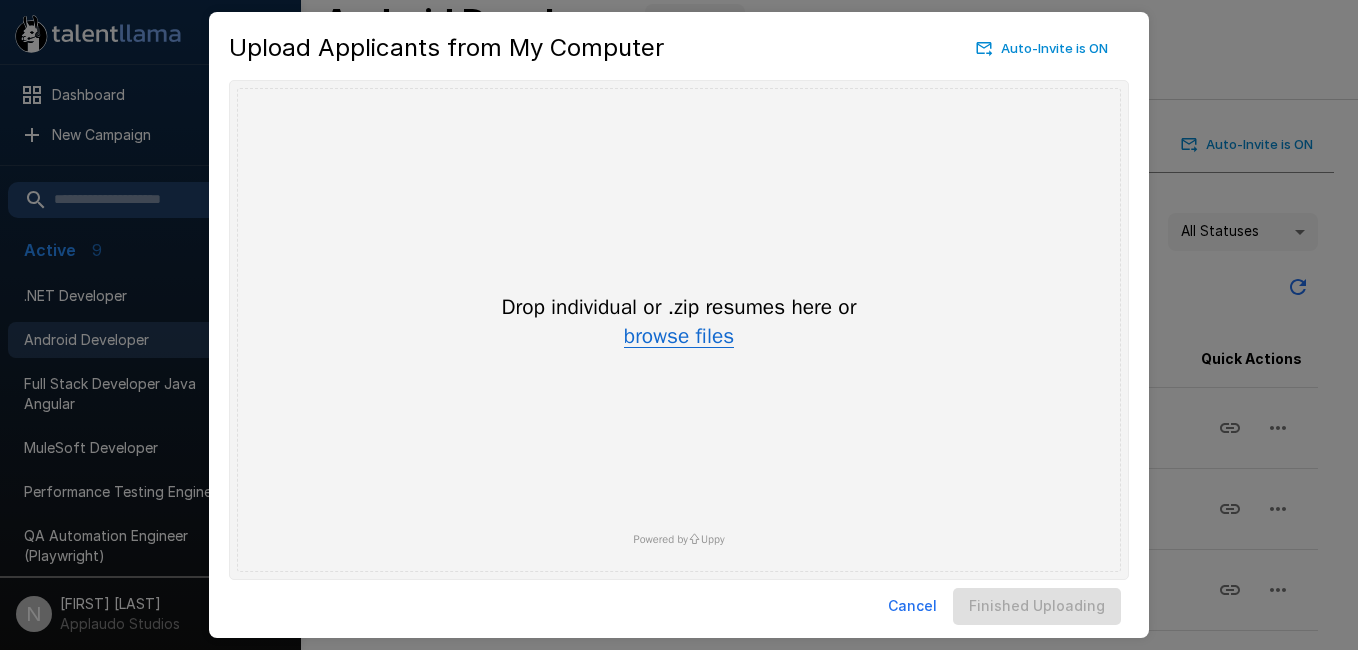 click on "browse files" at bounding box center (679, 337) 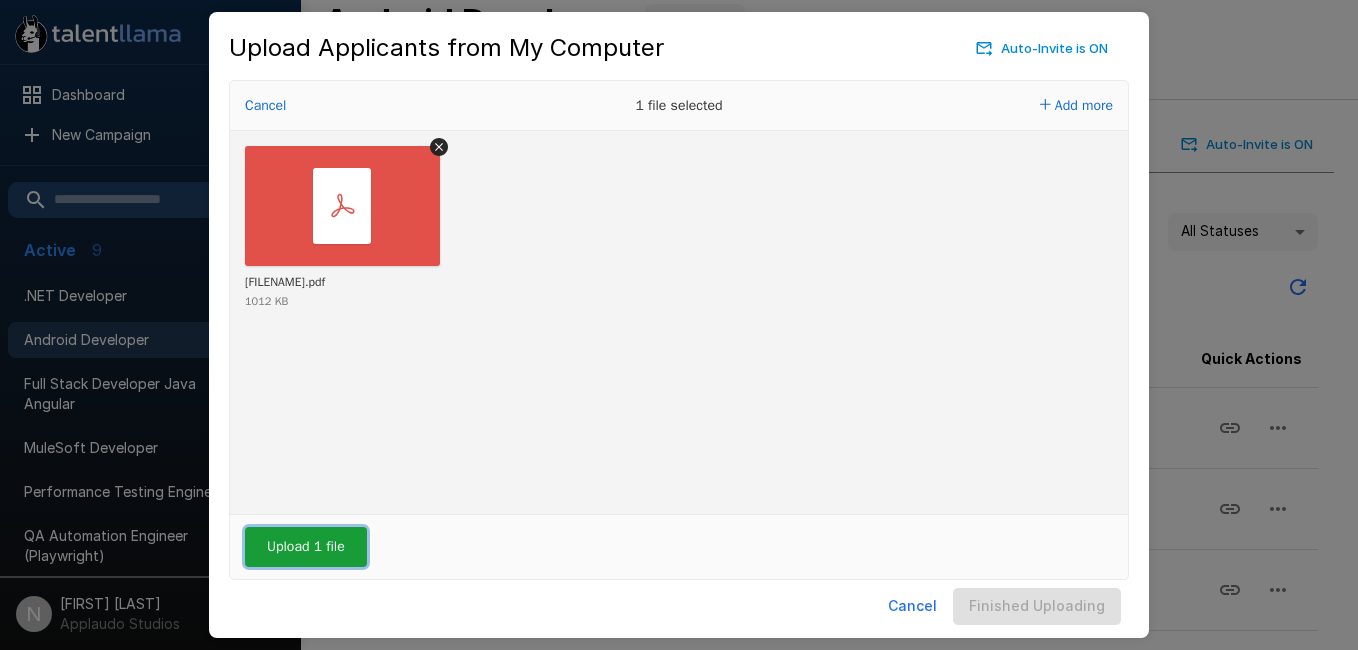 click on "Upload 1 file" at bounding box center (306, 547) 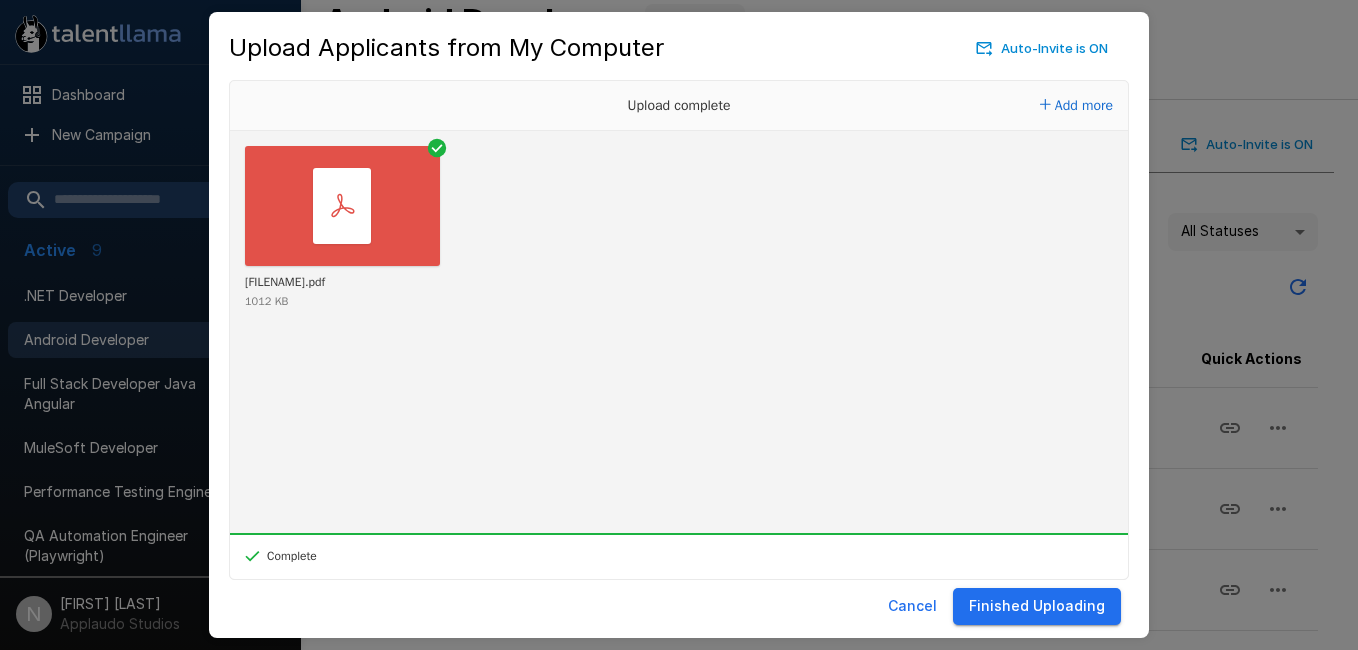 click on "Finished Uploading" at bounding box center (1037, 606) 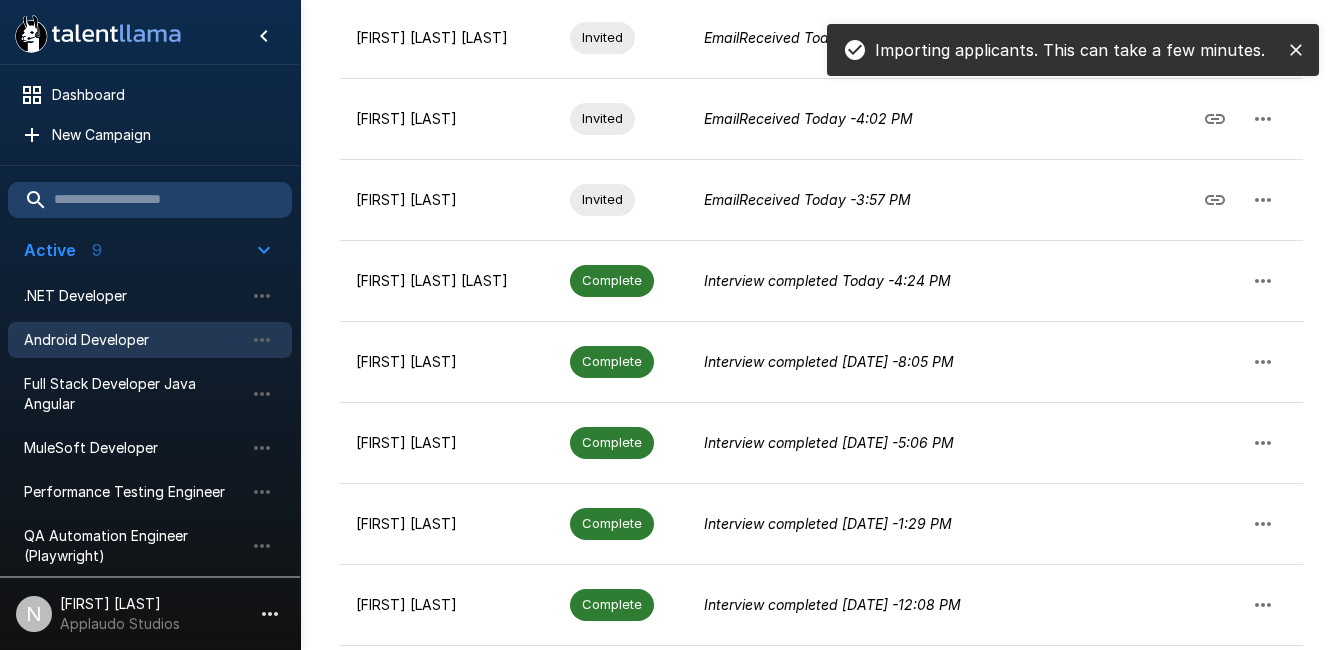 scroll, scrollTop: 485, scrollLeft: 0, axis: vertical 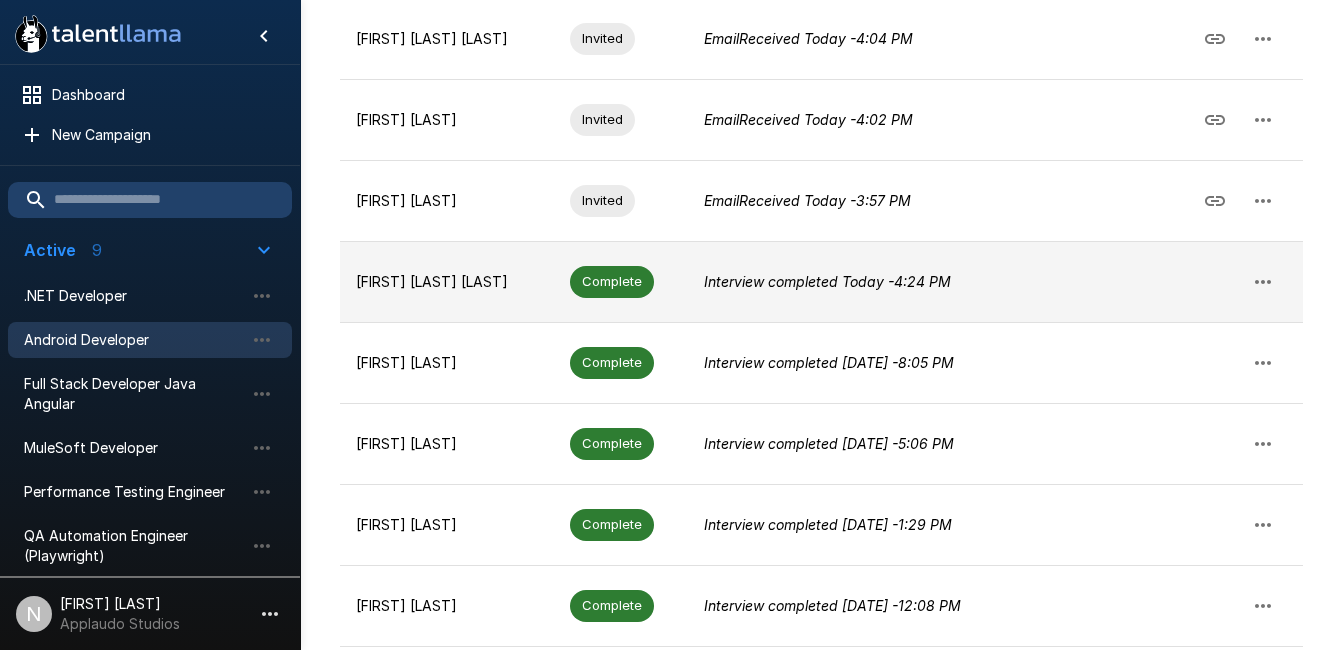 click on "Interview completed   Today   -  [TIME]" at bounding box center (827, 281) 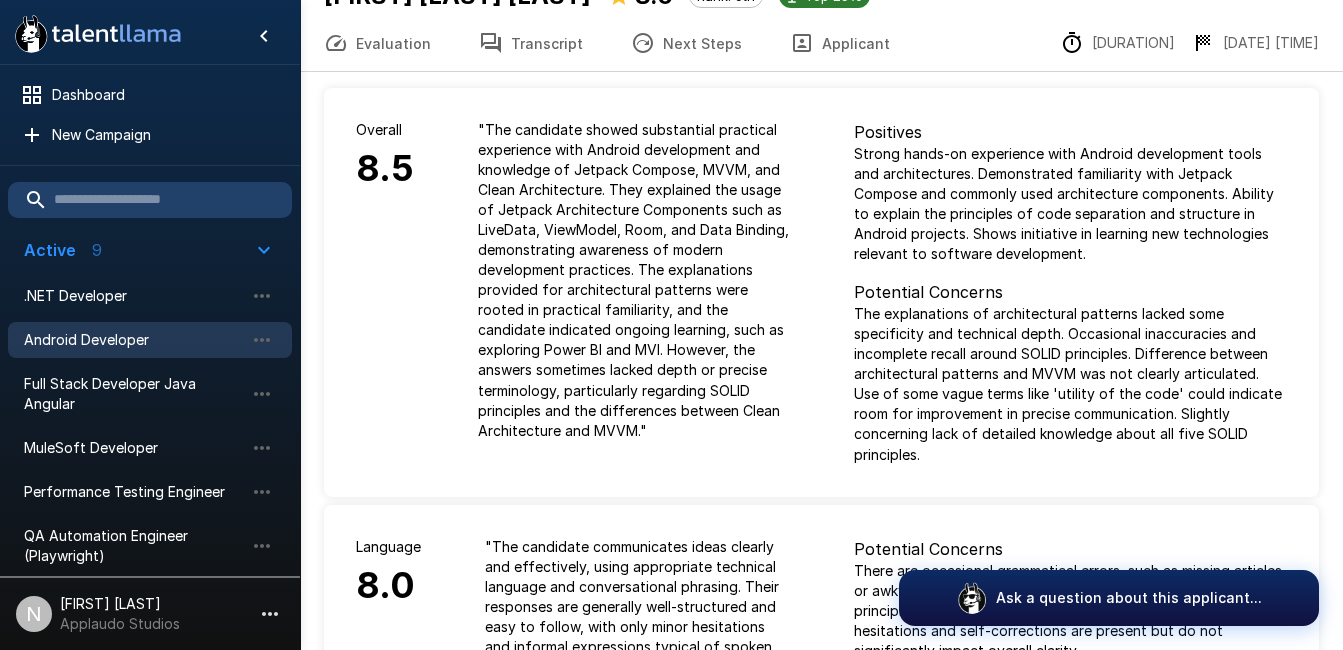 scroll, scrollTop: 0, scrollLeft: 0, axis: both 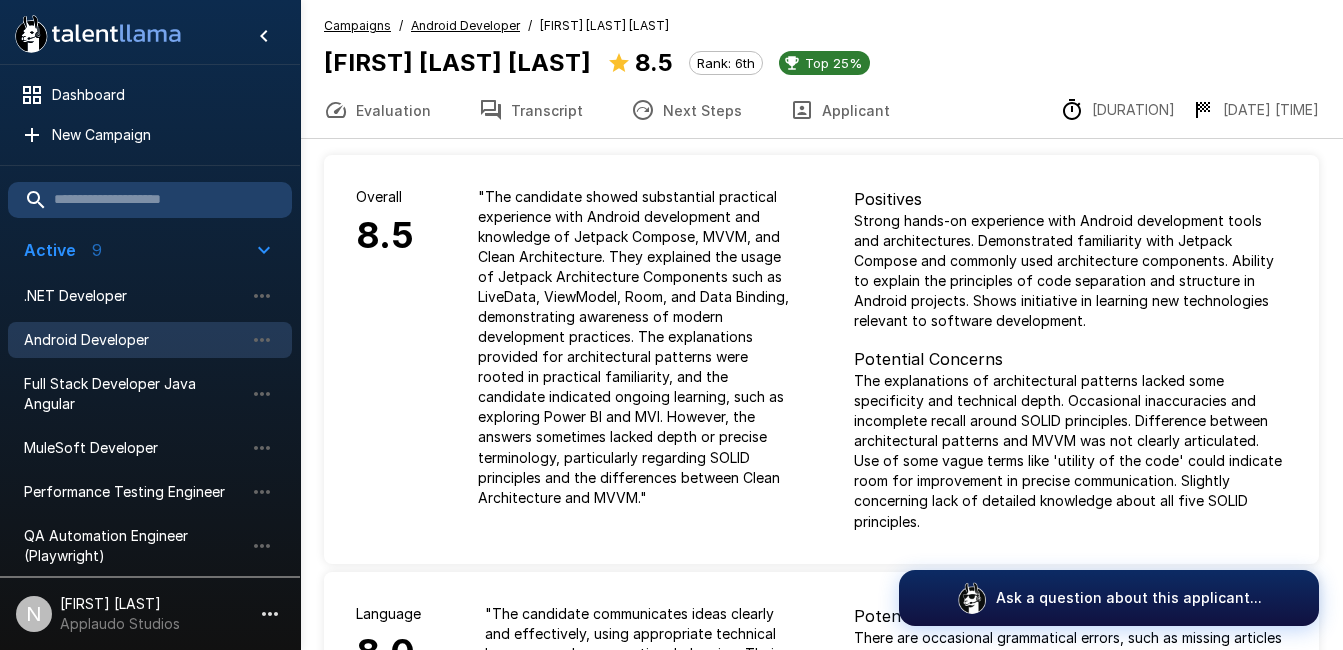 click on "Android Developer" at bounding box center [134, 340] 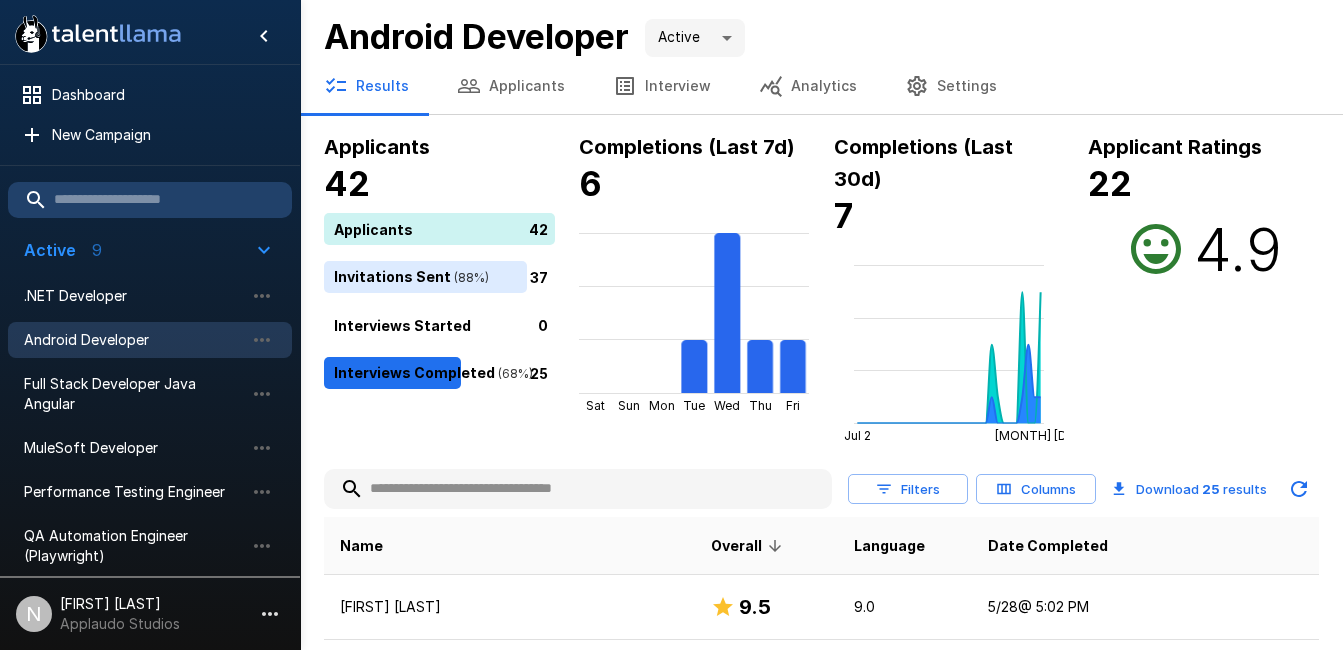 click on "Applicants" at bounding box center (511, 86) 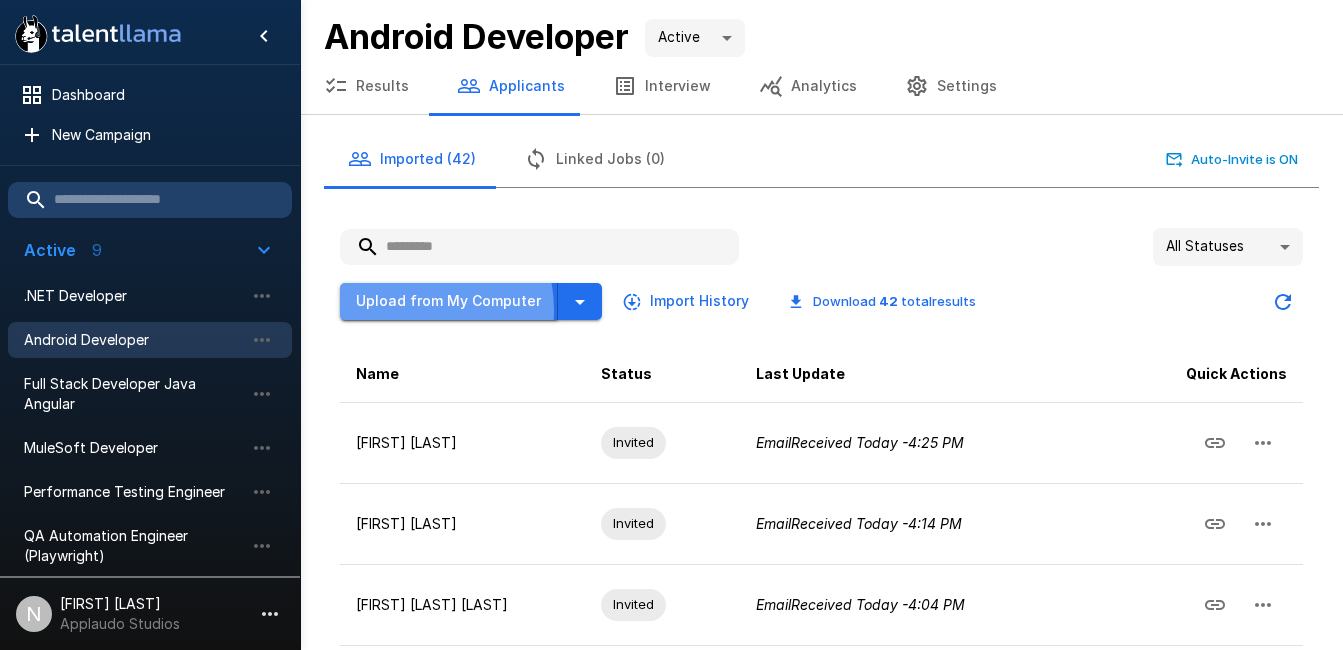 click on "Upload from My Computer" at bounding box center (449, 301) 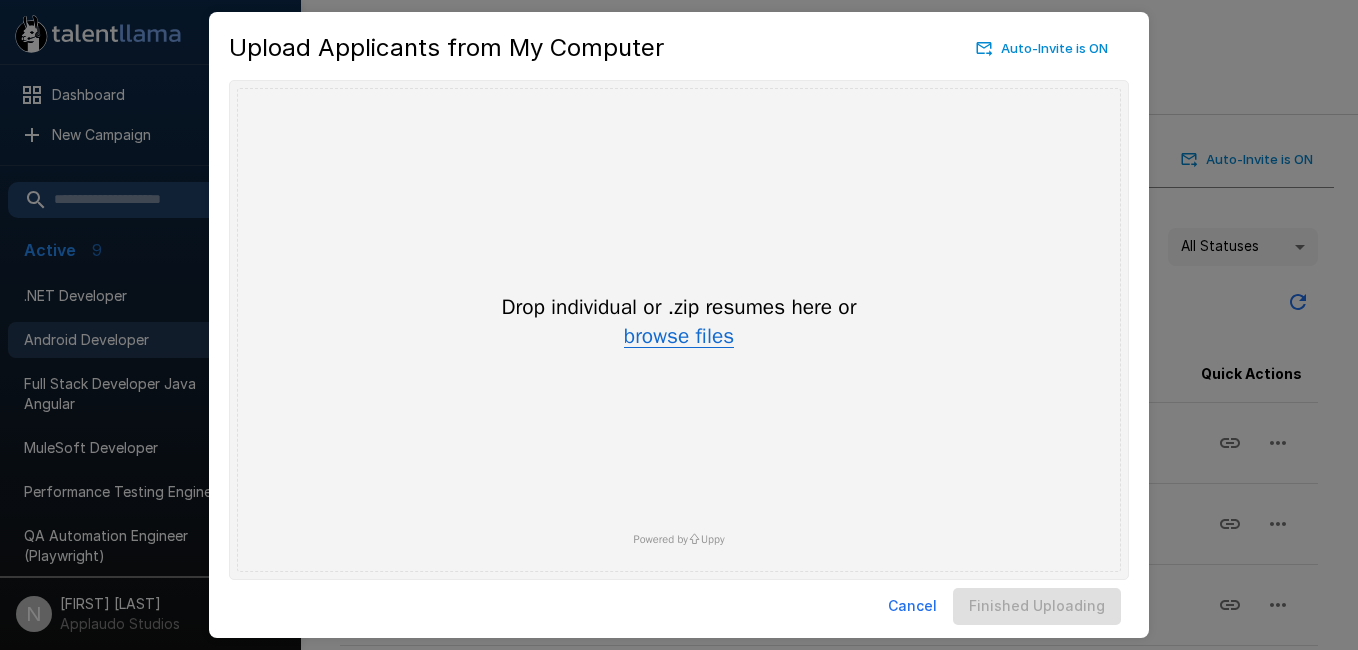 click on "browse files" at bounding box center (679, 337) 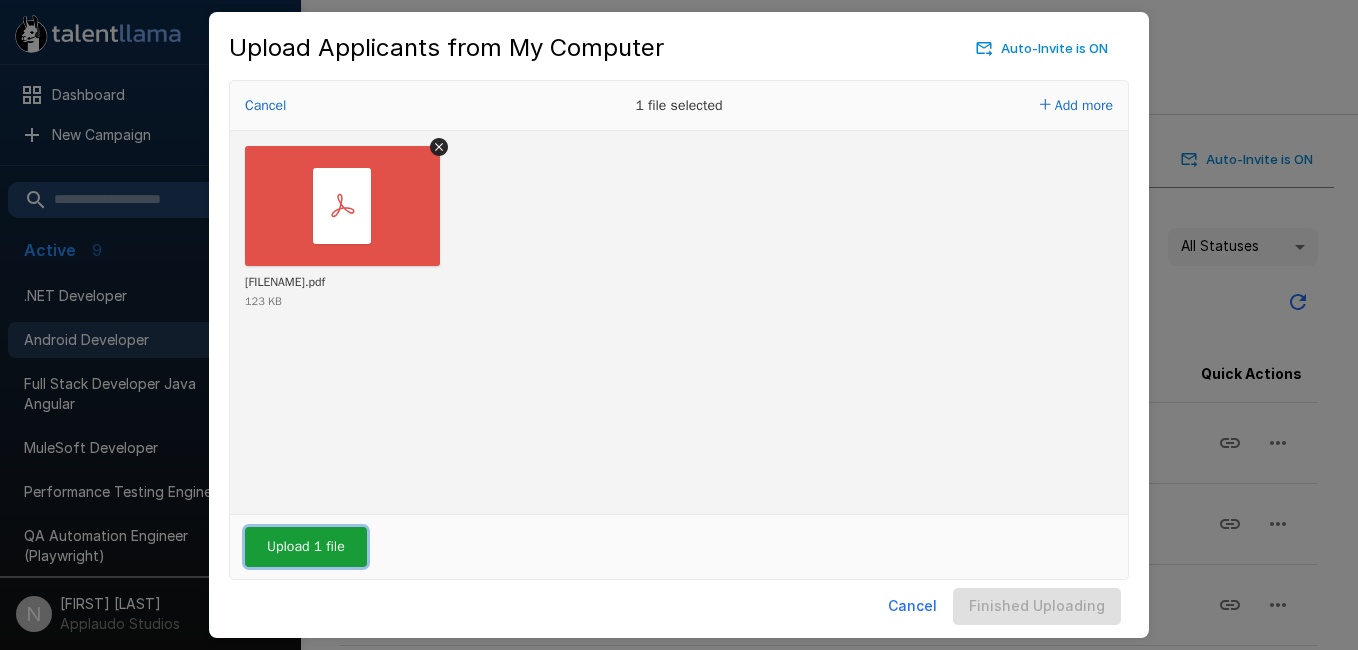 click on "Upload 1 file" at bounding box center (306, 547) 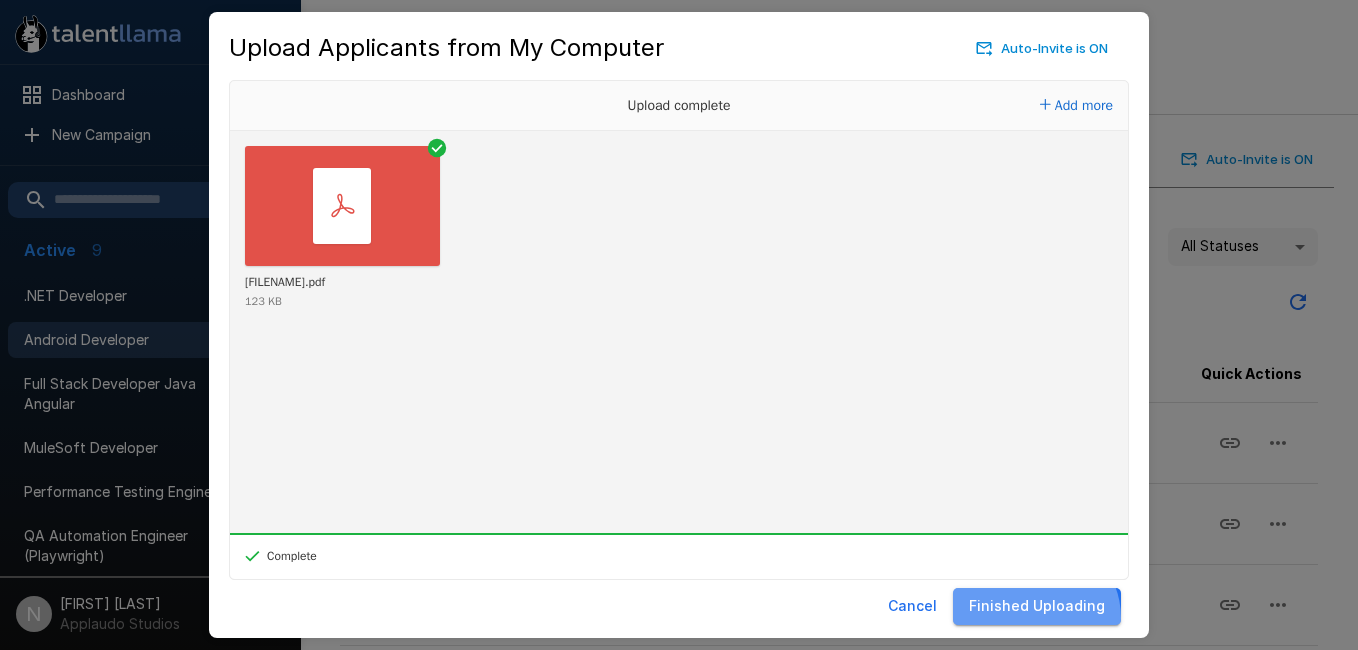 click on "Finished Uploading" at bounding box center (1037, 606) 